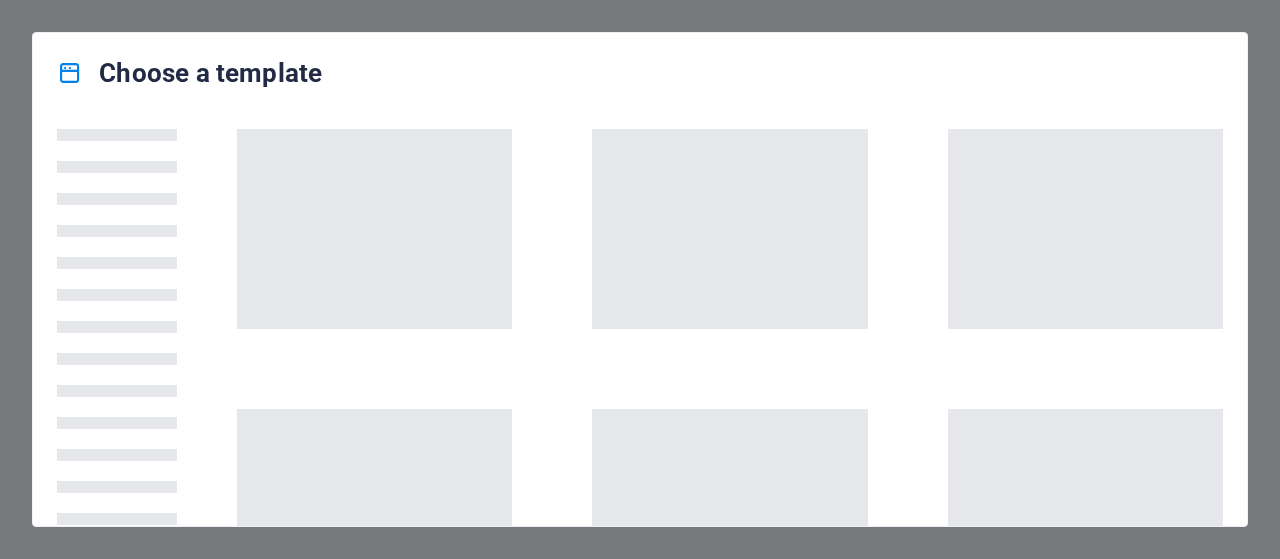 scroll, scrollTop: 0, scrollLeft: 0, axis: both 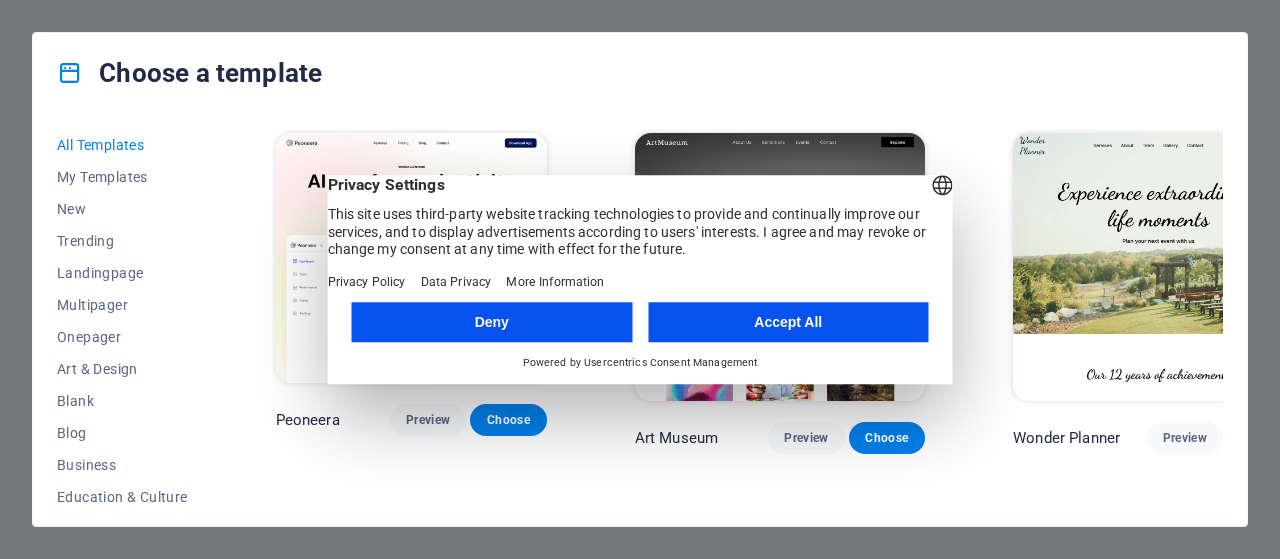 click on "Accept All" at bounding box center [788, 322] 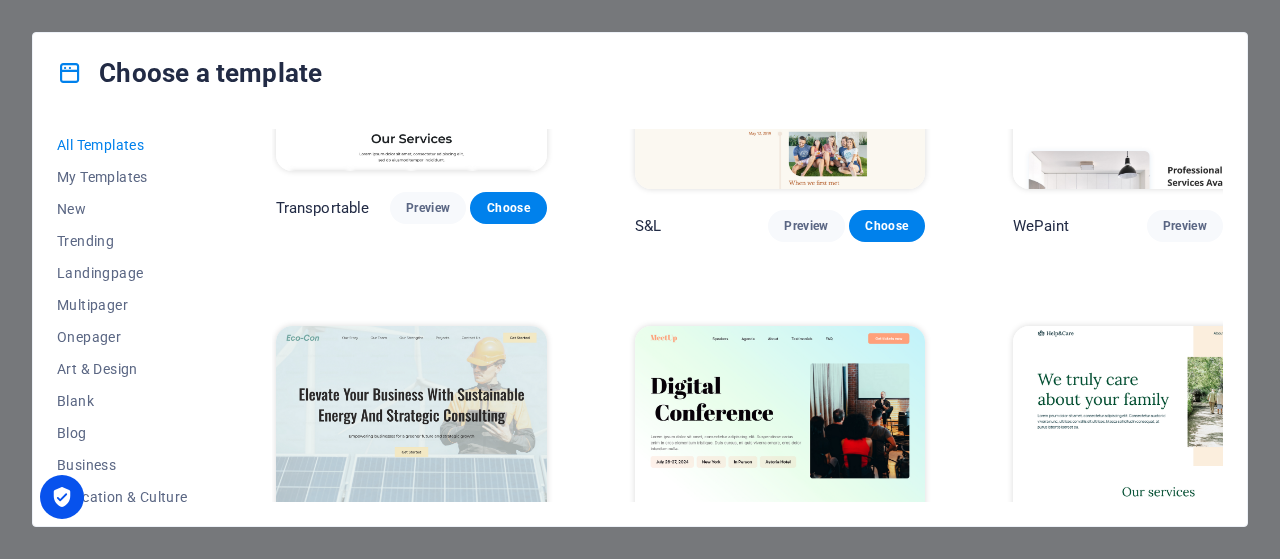 scroll, scrollTop: 700, scrollLeft: 0, axis: vertical 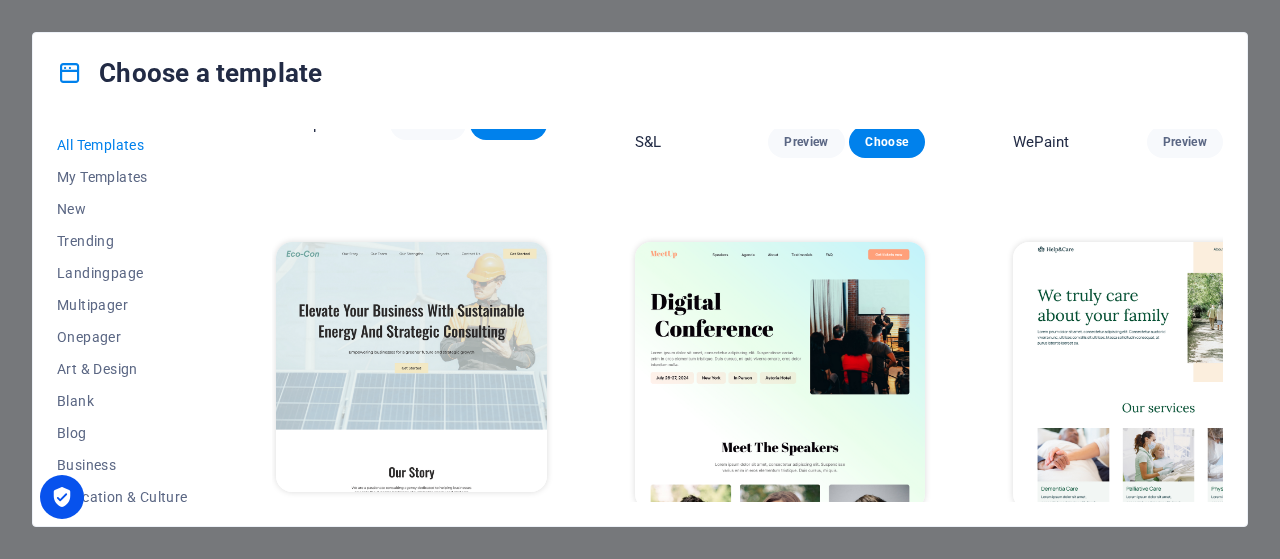 click at bounding box center (411, 367) 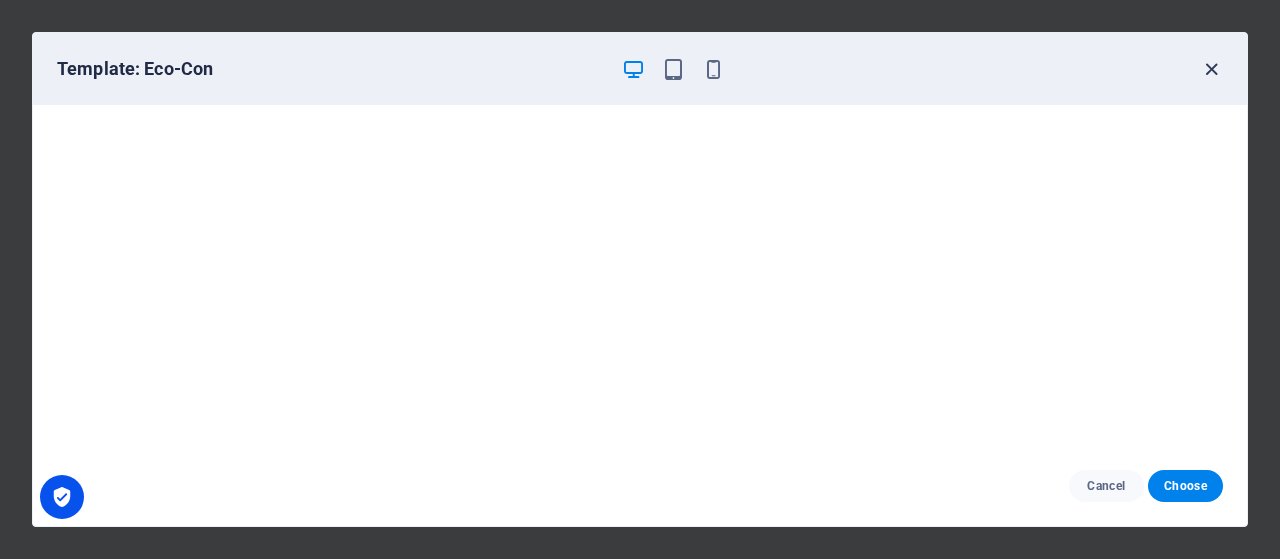 click at bounding box center [1211, 69] 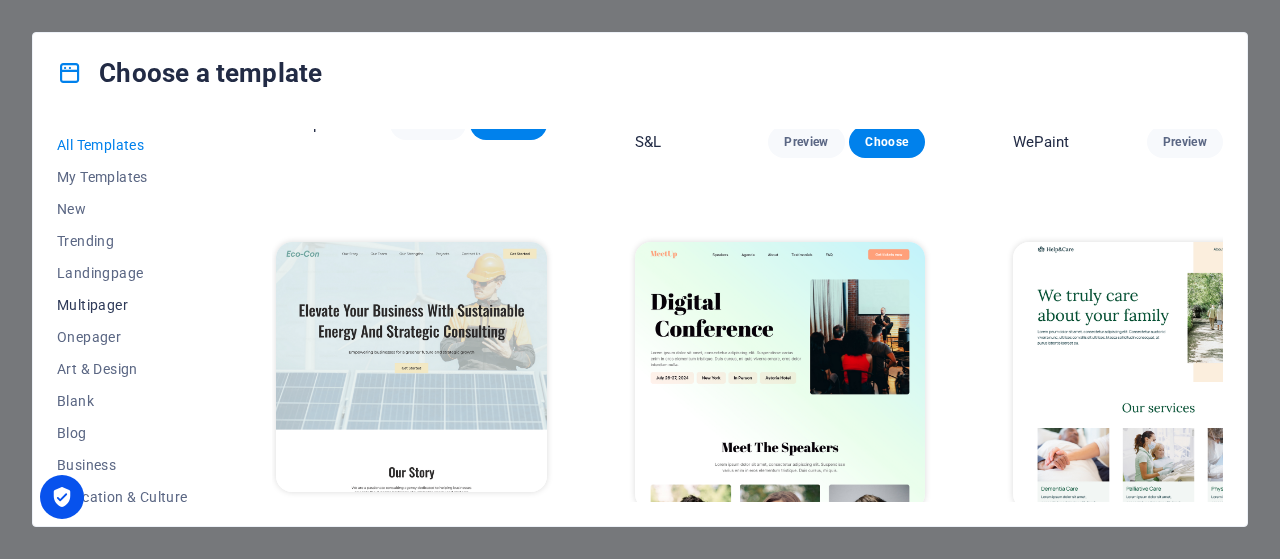 click on "Multipager" at bounding box center (122, 305) 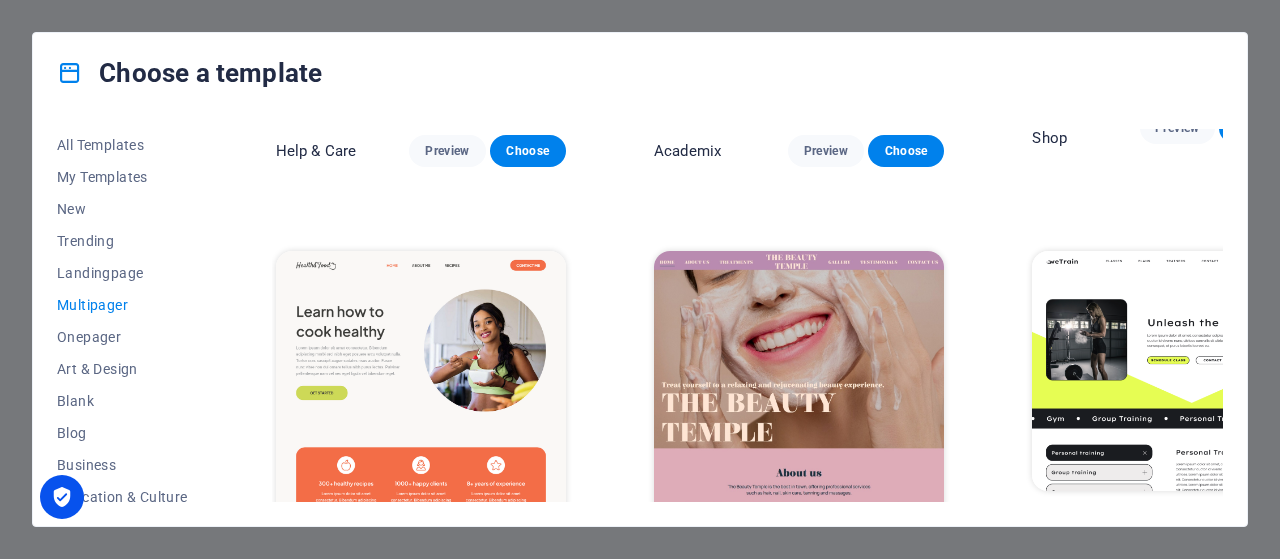 scroll, scrollTop: 720, scrollLeft: 0, axis: vertical 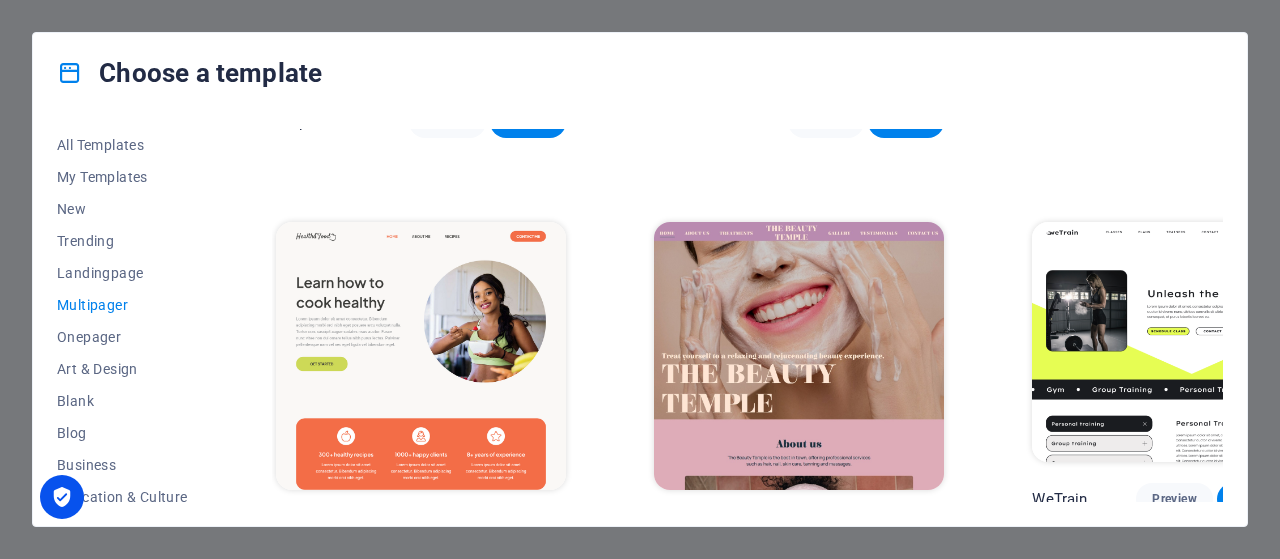 click at bounding box center (421, 356) 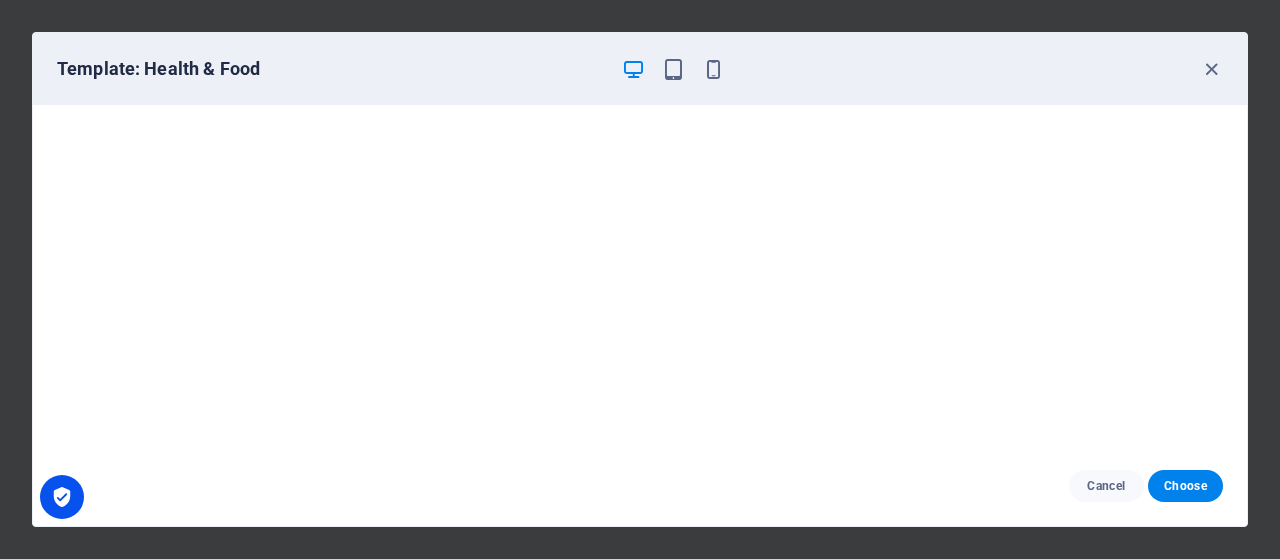 scroll, scrollTop: 4, scrollLeft: 0, axis: vertical 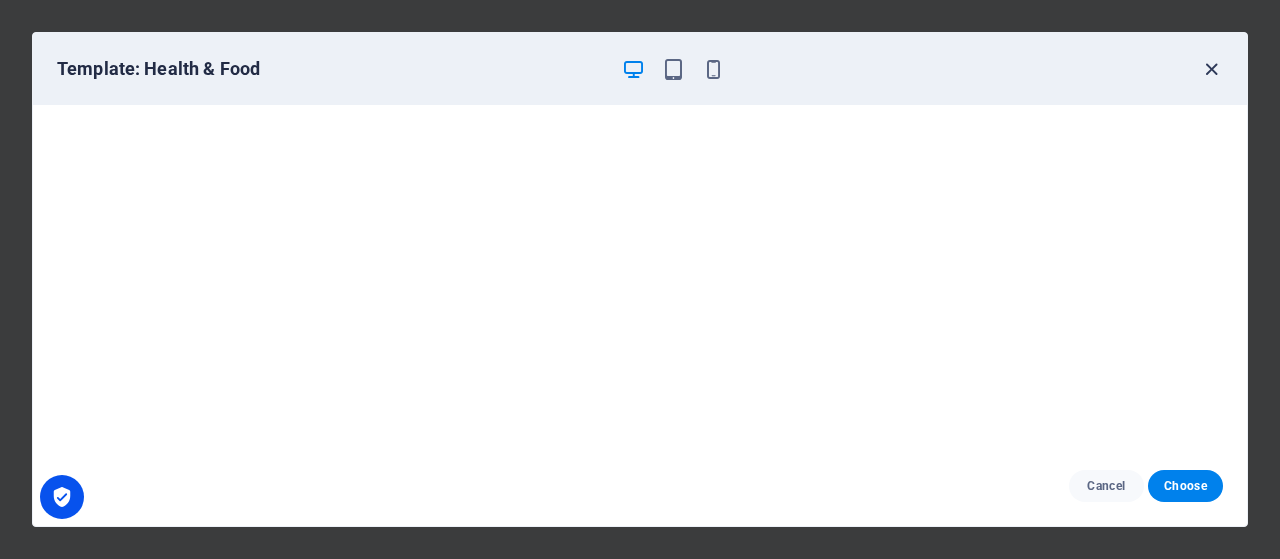 click at bounding box center [1211, 69] 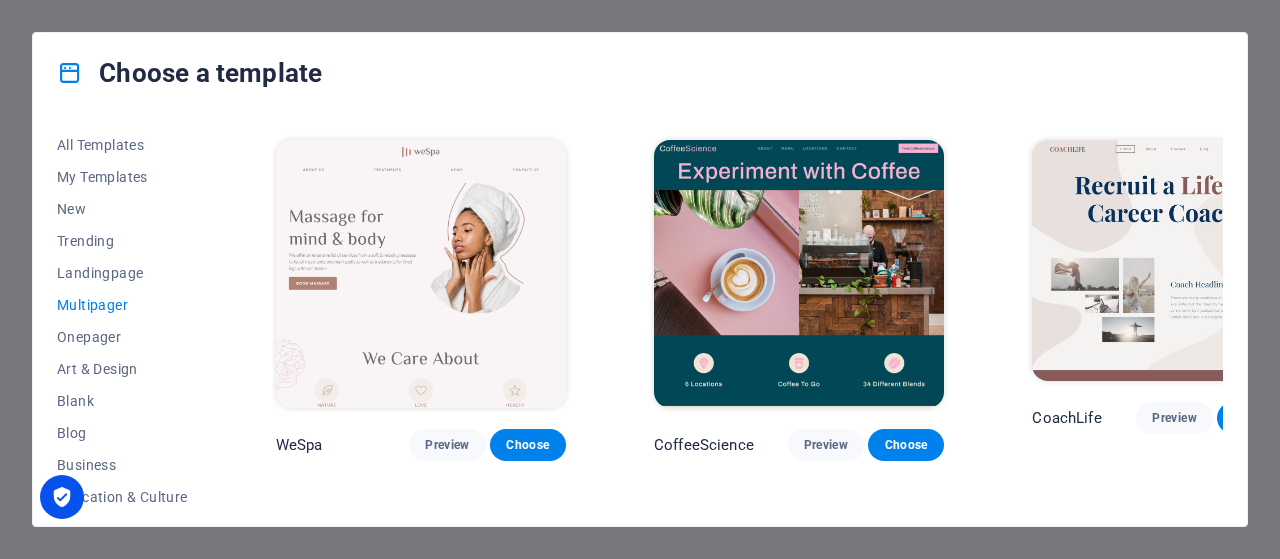 scroll, scrollTop: 2220, scrollLeft: 0, axis: vertical 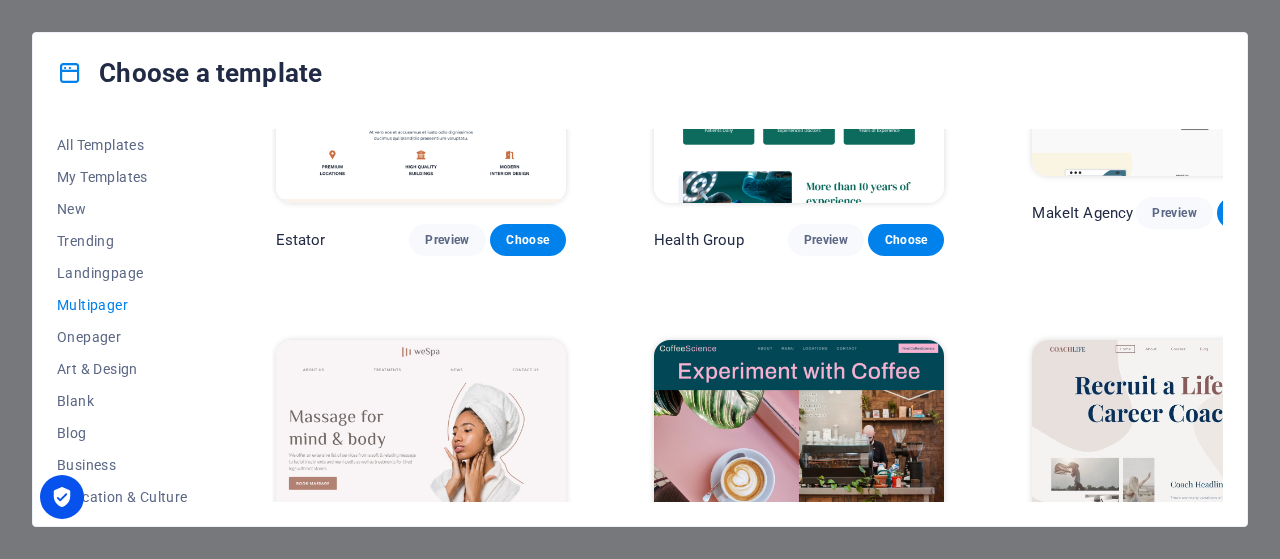 click at bounding box center [421, 474] 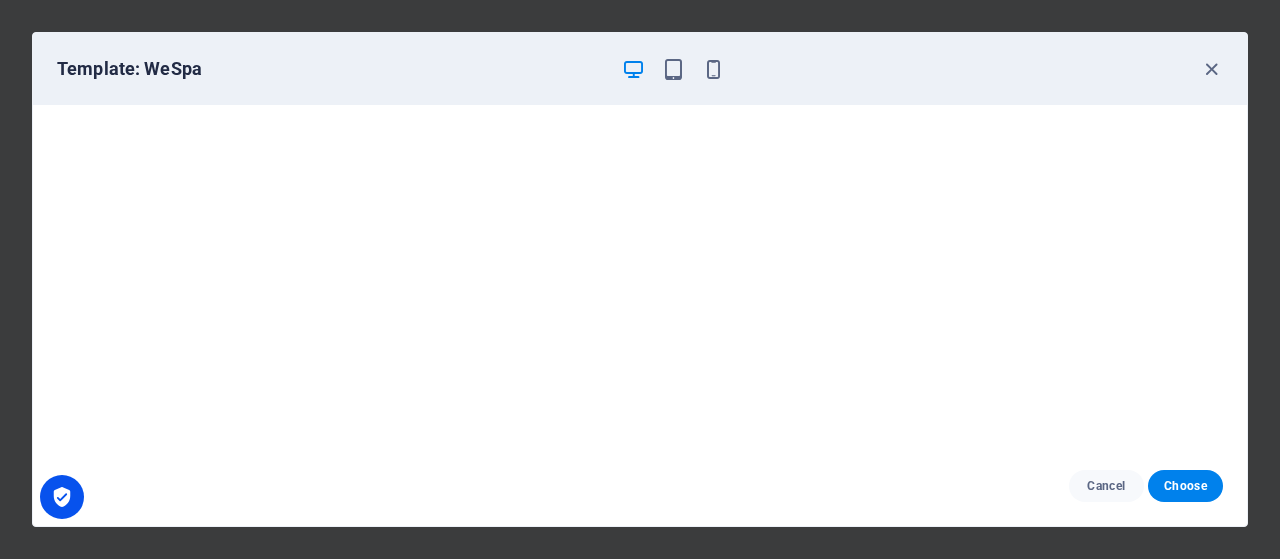 drag, startPoint x: 1279, startPoint y: 168, endPoint x: 1279, endPoint y: 78, distance: 90 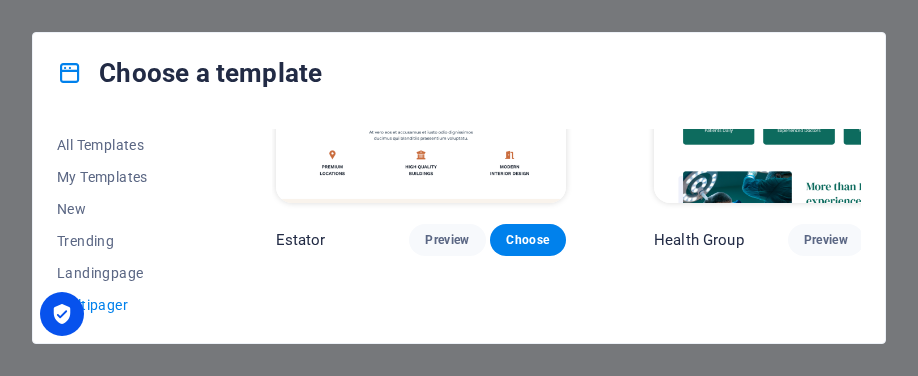 drag, startPoint x: 558, startPoint y: 13, endPoint x: 568, endPoint y: 1, distance: 15.6205 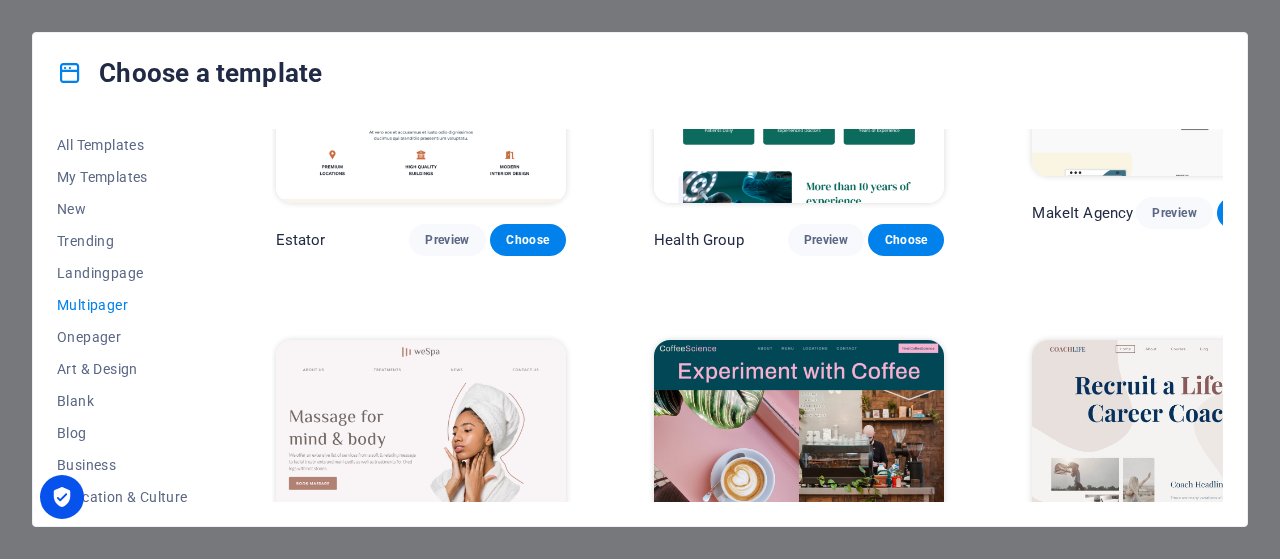 click at bounding box center [799, 474] 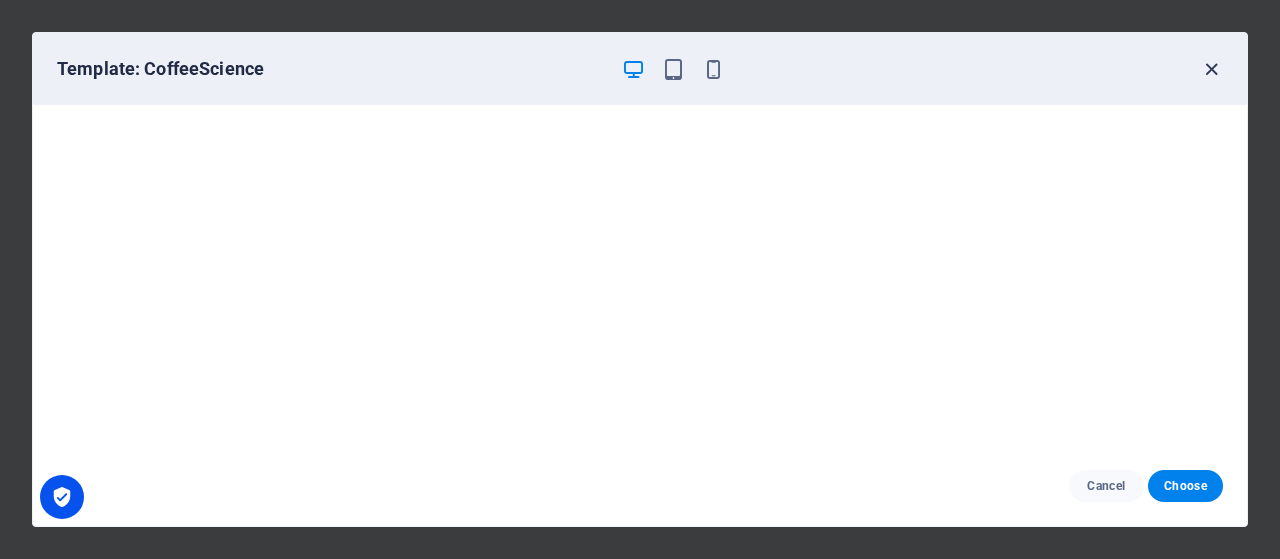 click at bounding box center (1211, 69) 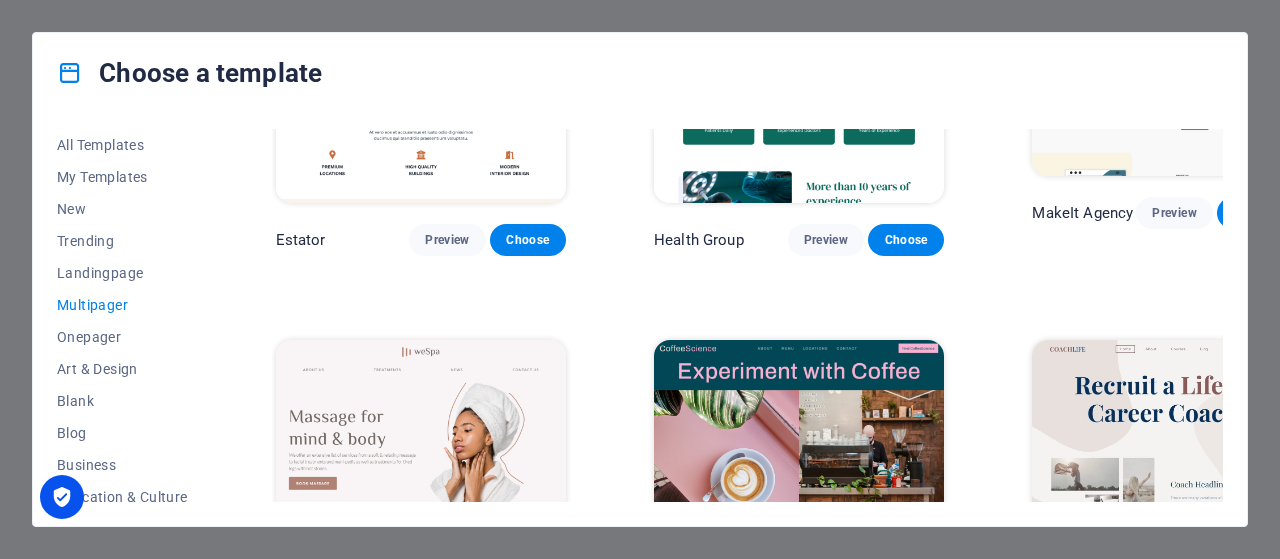 click on "Choose a template" at bounding box center (640, 73) 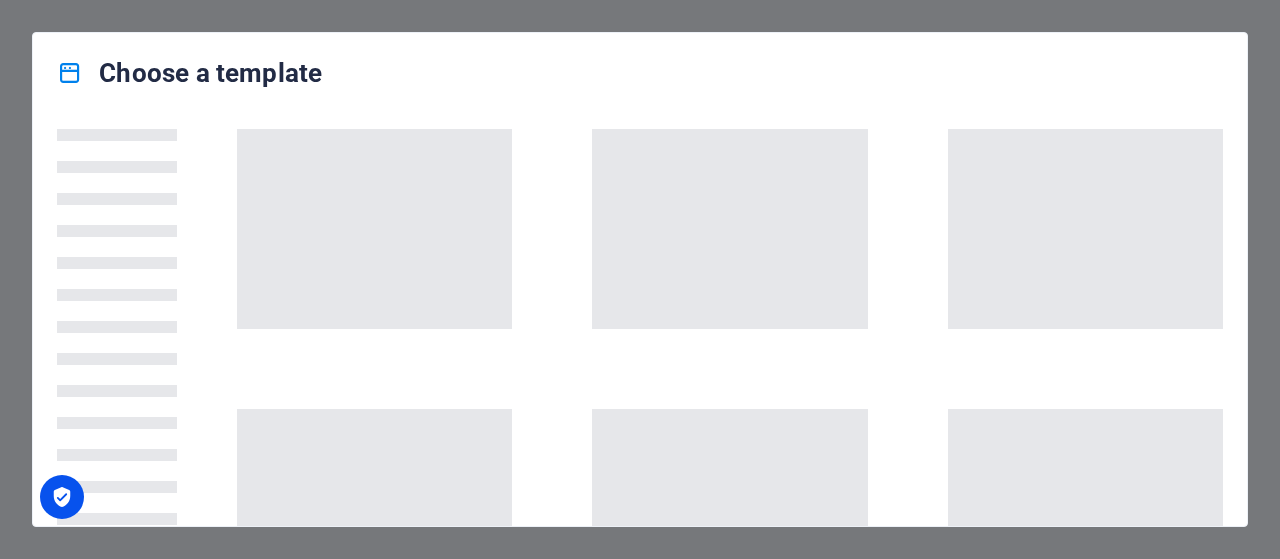 scroll, scrollTop: 0, scrollLeft: 0, axis: both 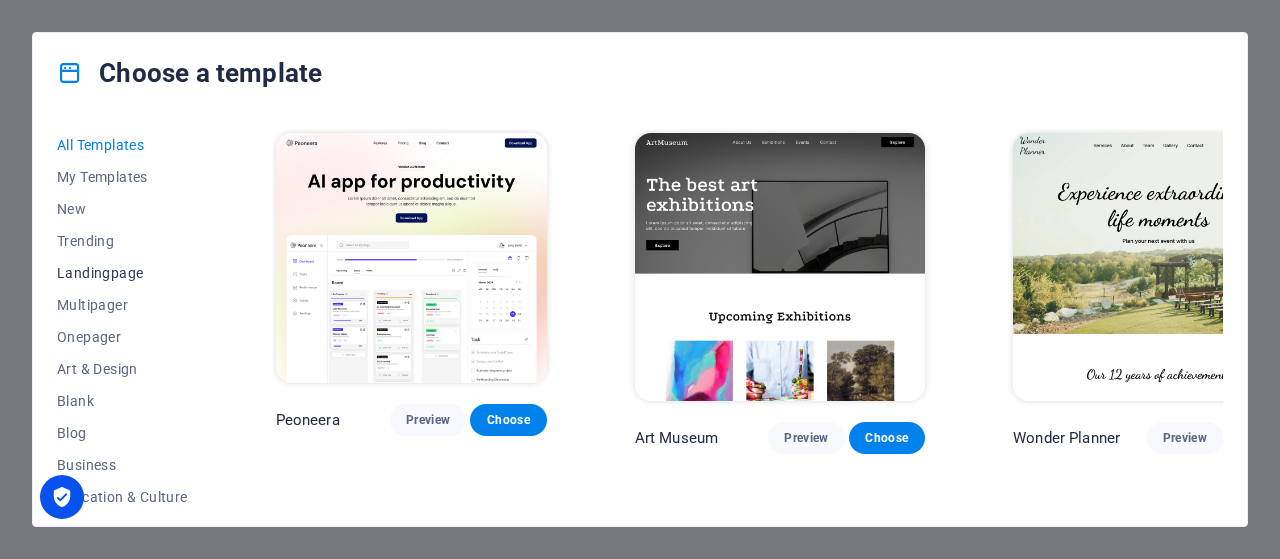 click on "Landingpage" at bounding box center (122, 273) 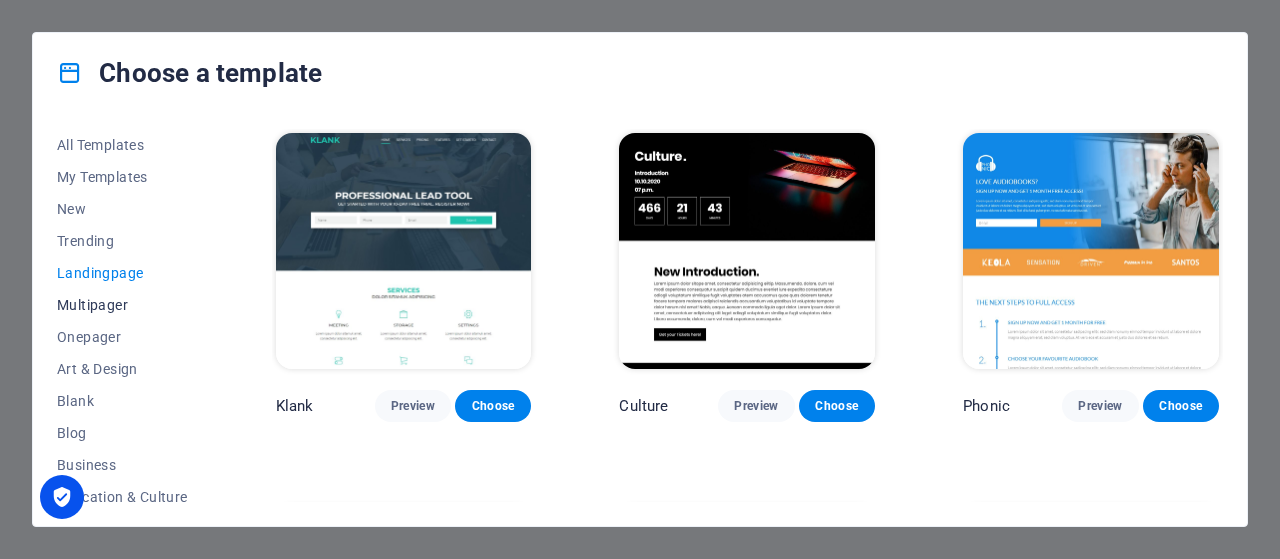 click on "Multipager" at bounding box center [122, 305] 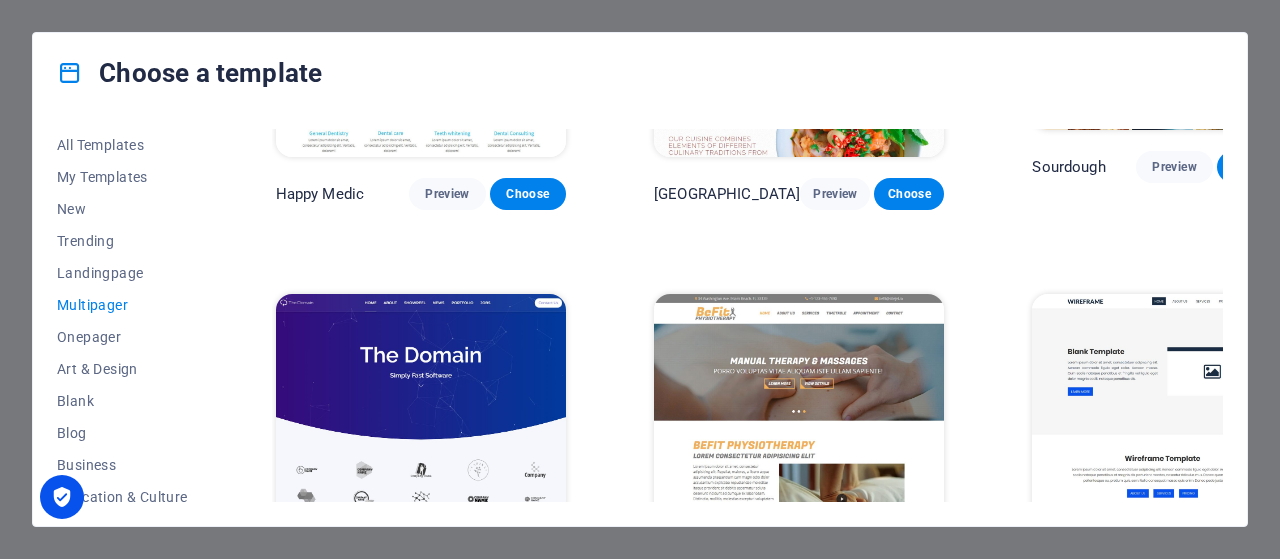 scroll, scrollTop: 4800, scrollLeft: 0, axis: vertical 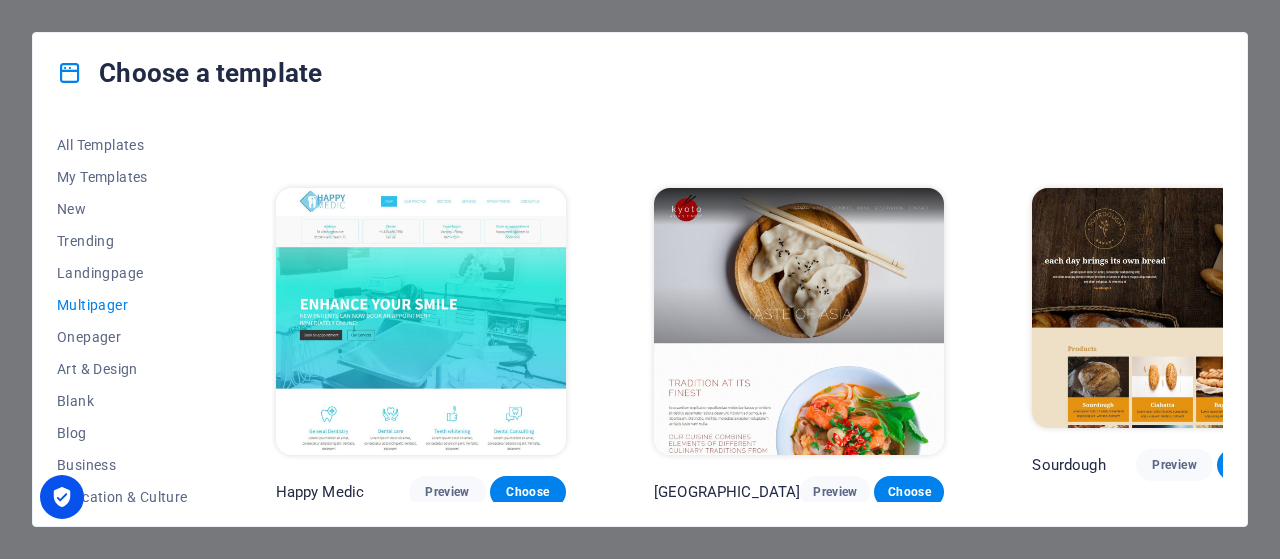 click at bounding box center [421, 726] 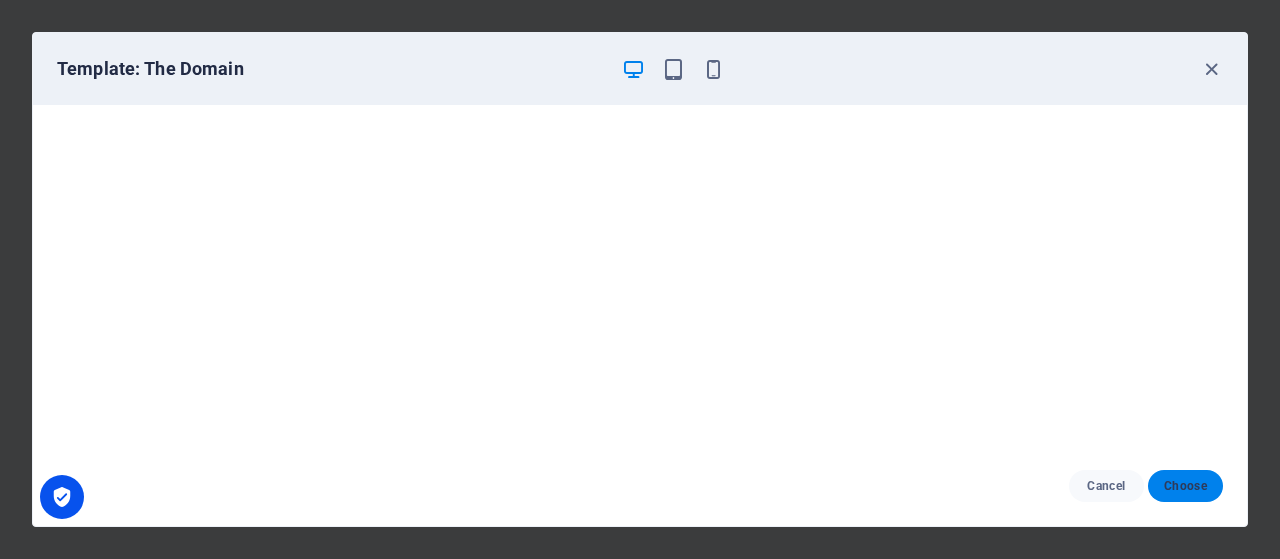 click on "Choose" at bounding box center (1185, 486) 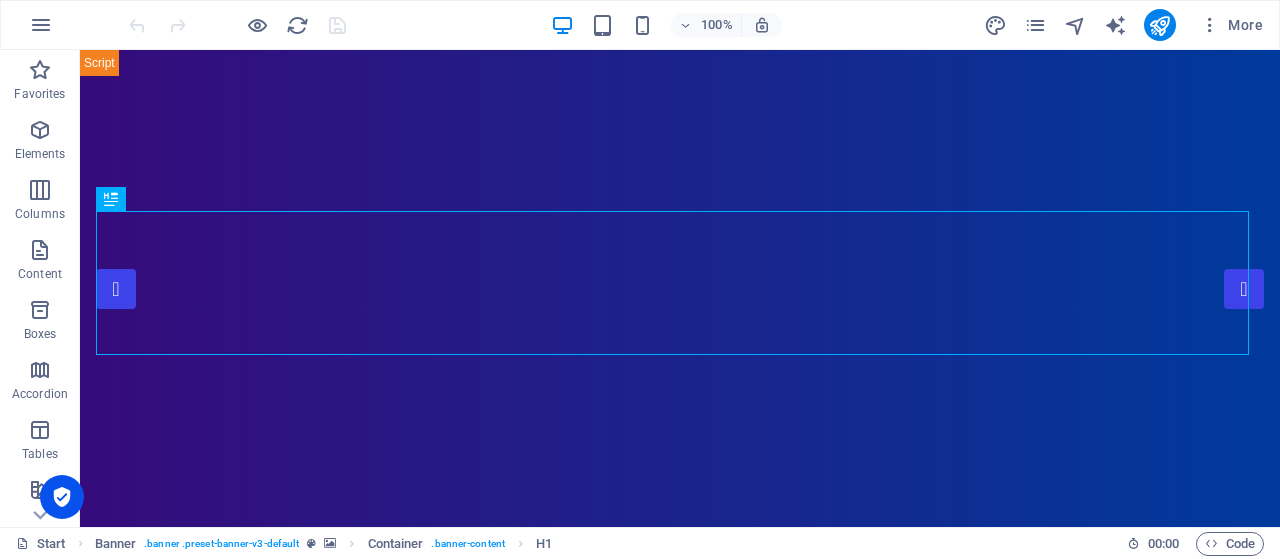 scroll, scrollTop: 0, scrollLeft: 0, axis: both 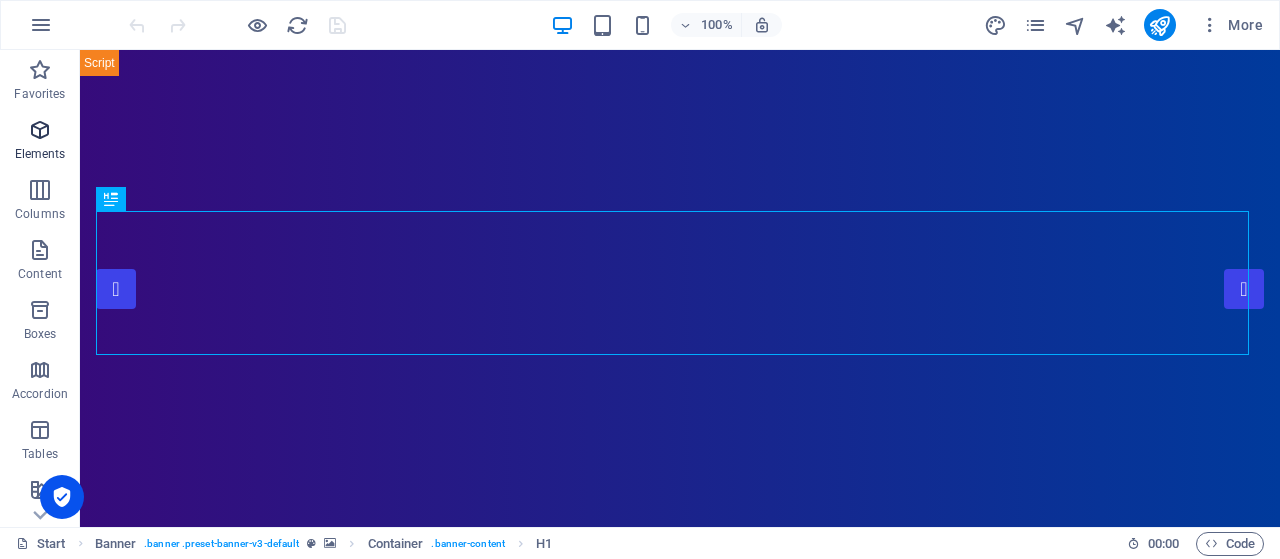 click on "Elements" at bounding box center (40, 142) 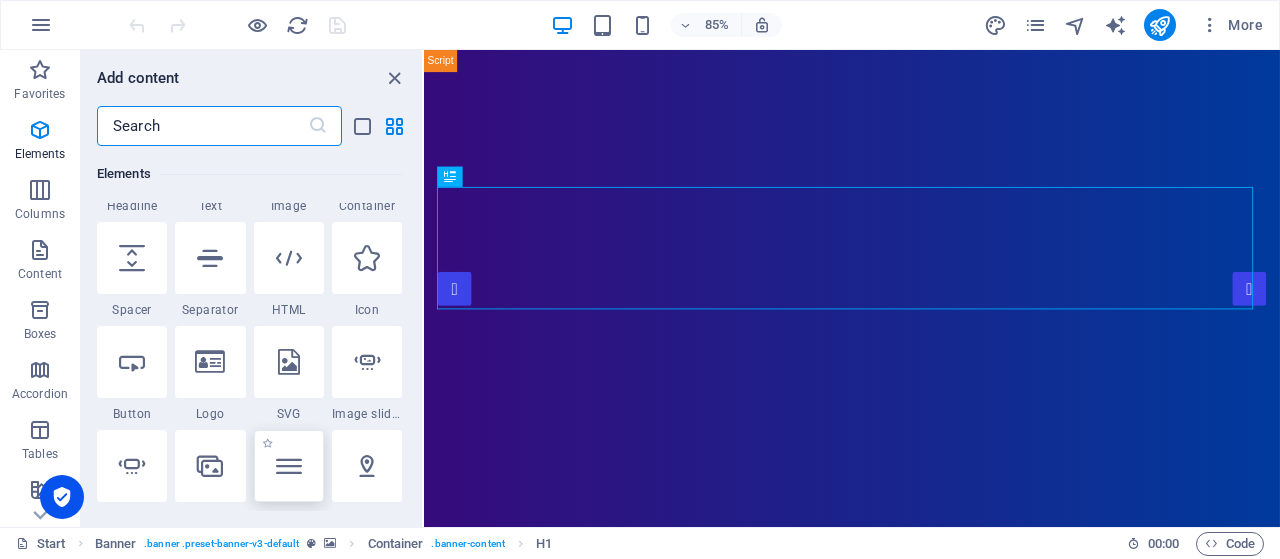 scroll, scrollTop: 213, scrollLeft: 0, axis: vertical 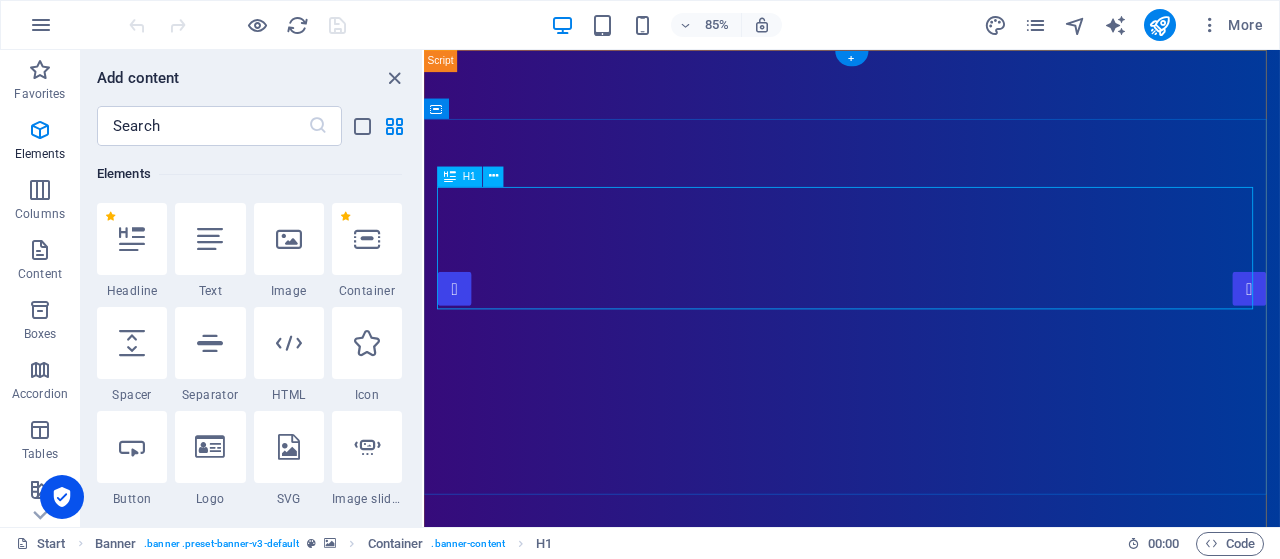 click on "[DOMAIN_NAME]" at bounding box center [927, 1085] 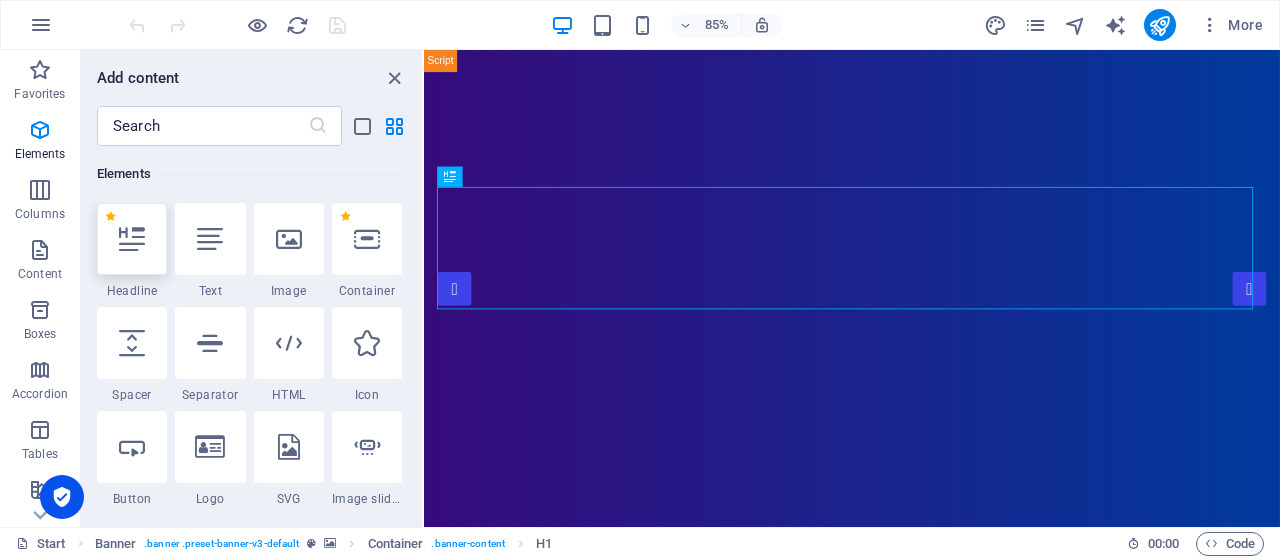 click at bounding box center [132, 239] 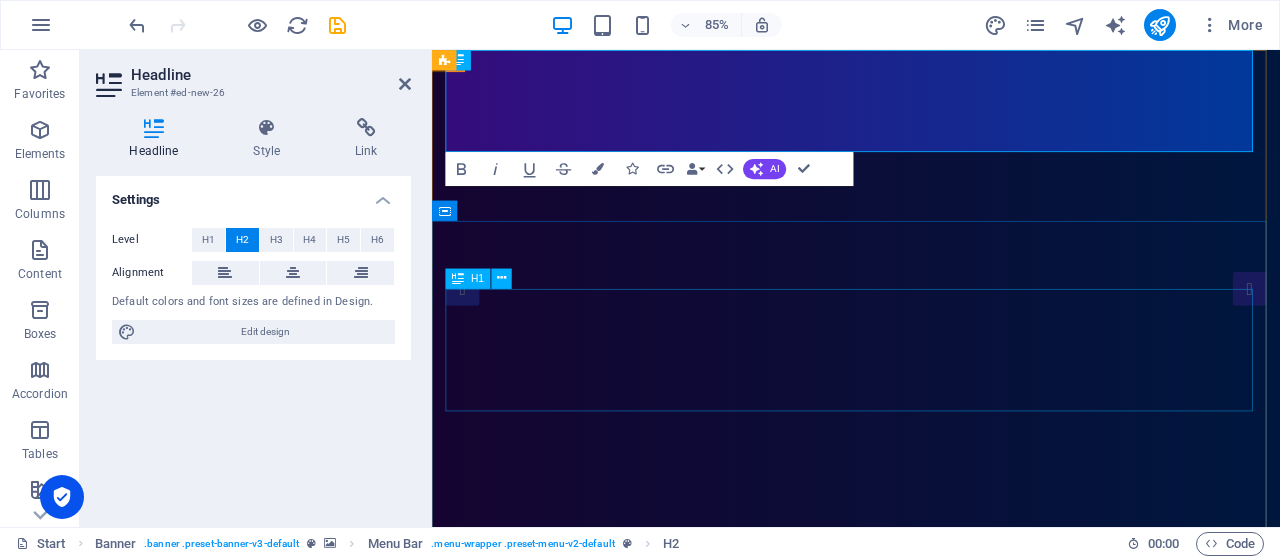 type 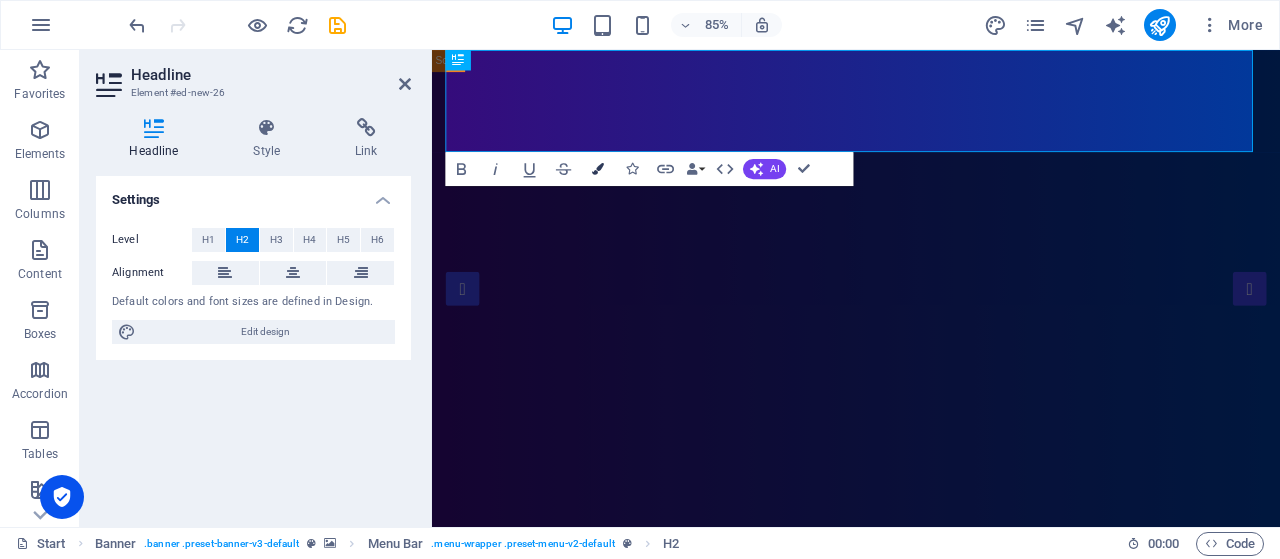 click at bounding box center (598, 169) 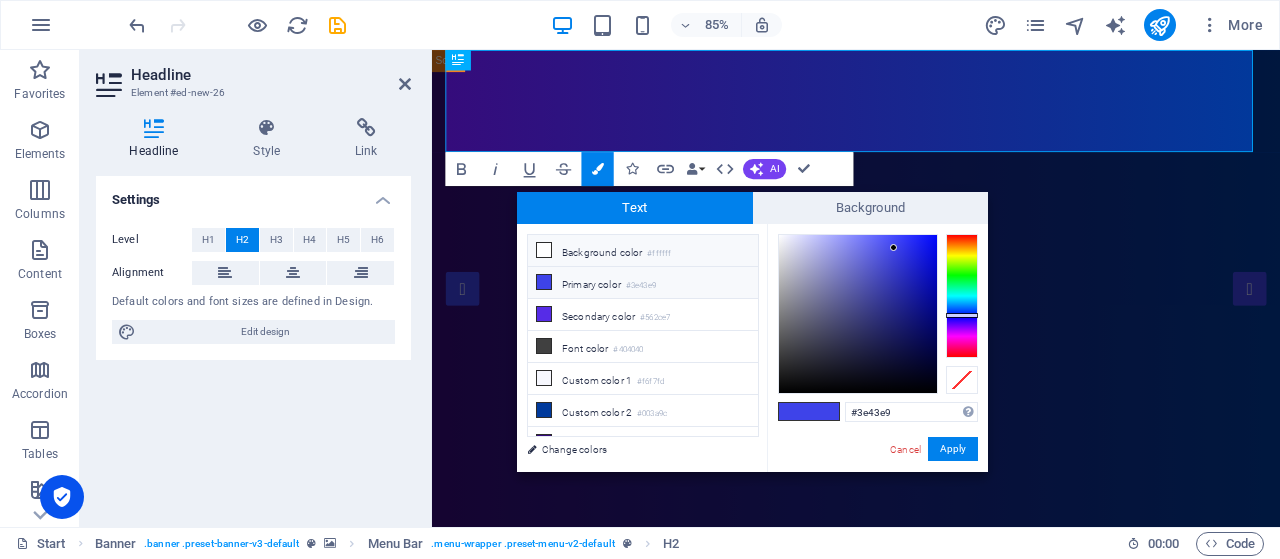 click on "Background color
#ffffff" at bounding box center [643, 251] 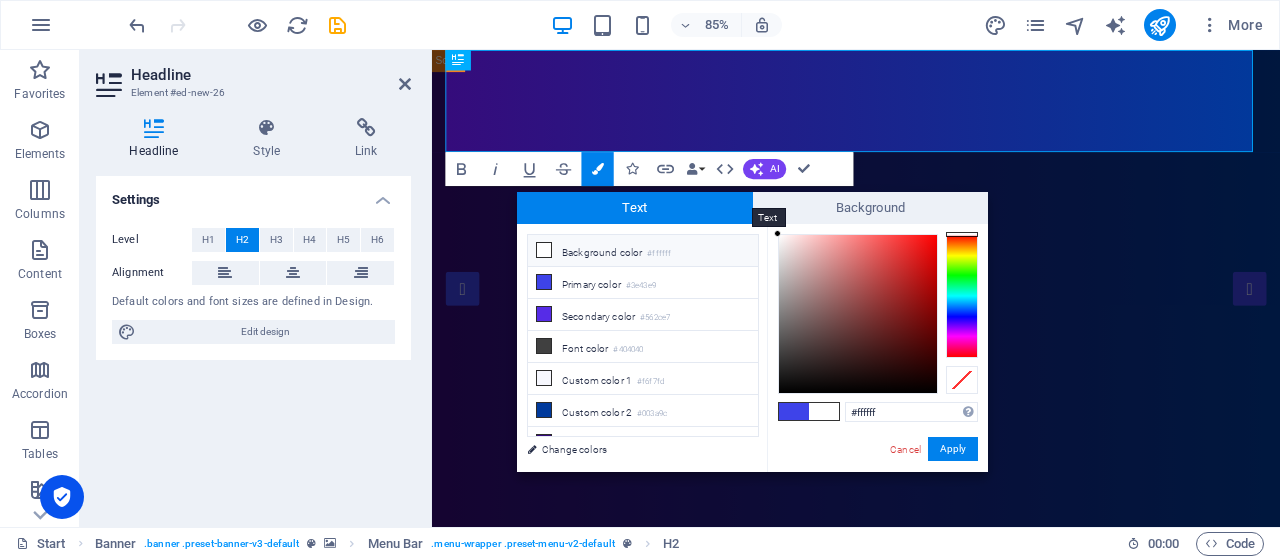 drag, startPoint x: 819, startPoint y: 262, endPoint x: 736, endPoint y: 215, distance: 95.38344 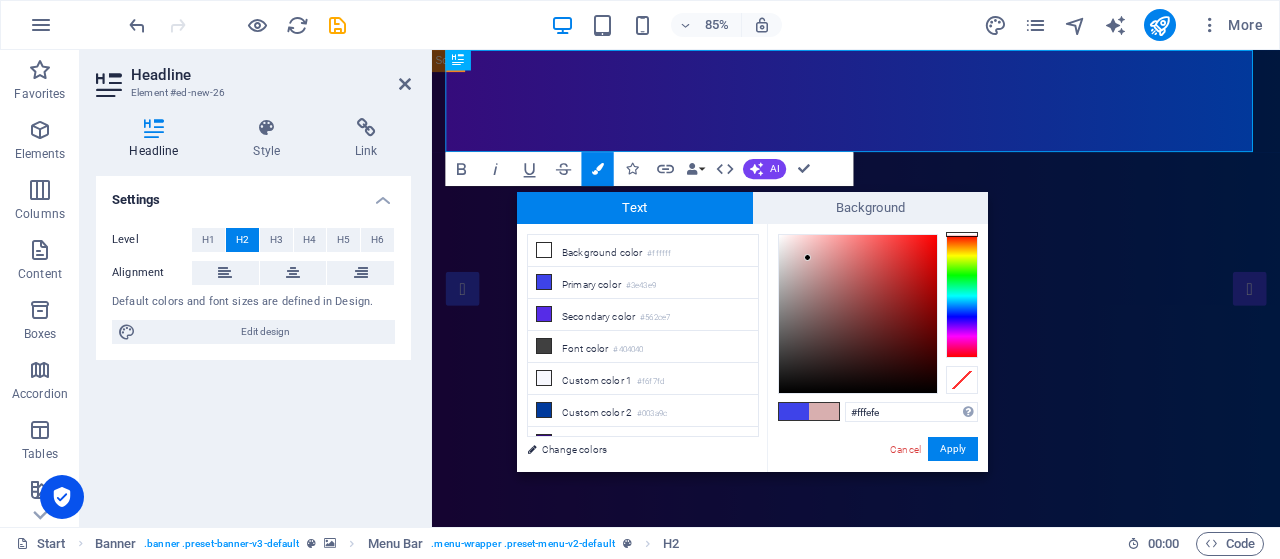type on "#ffffff" 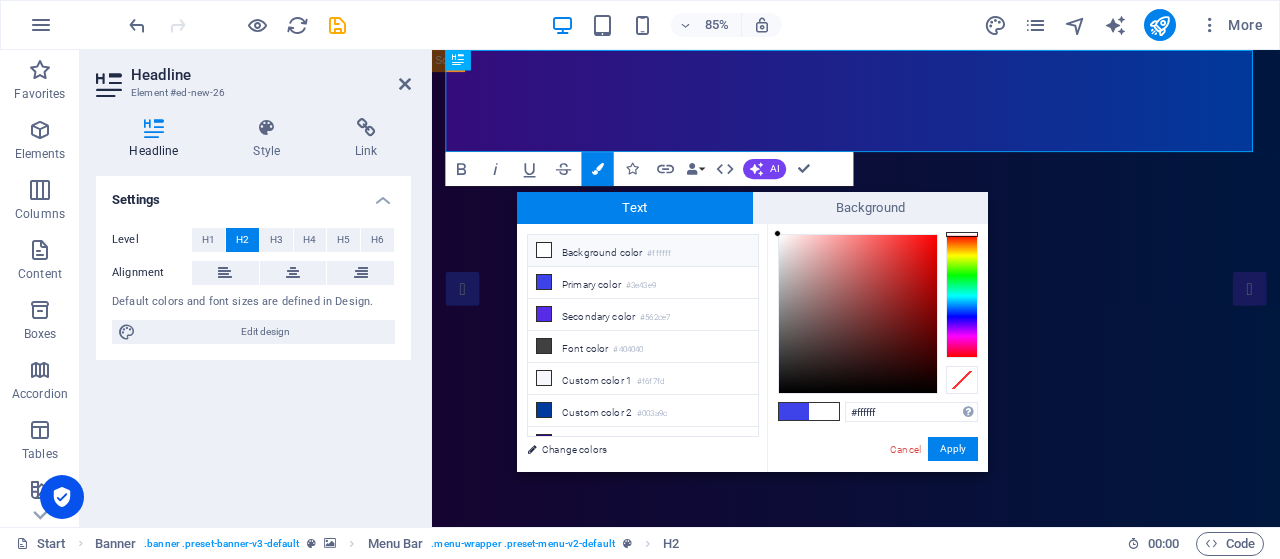 click on "Drag here to replace the existing content. Press “Ctrl” if you want to create a new element.
H1   Banner   Container   Menu   Banner   Menu Bar   Image   Menu Bar   Banner   H2 Bold Italic Underline Strikethrough Colors Icons Link Data Bindings Company First name Last name Street ZIP code City Email Phone Mobile Fax Custom field 1 Custom field 2 Custom field 3 Custom field 4 Custom field 5 Custom field 6 HTML AI Improve Make shorter Make longer Fix spelling & grammar Translate to English Generate text Confirm (Ctrl+⏎)" at bounding box center [856, 288] 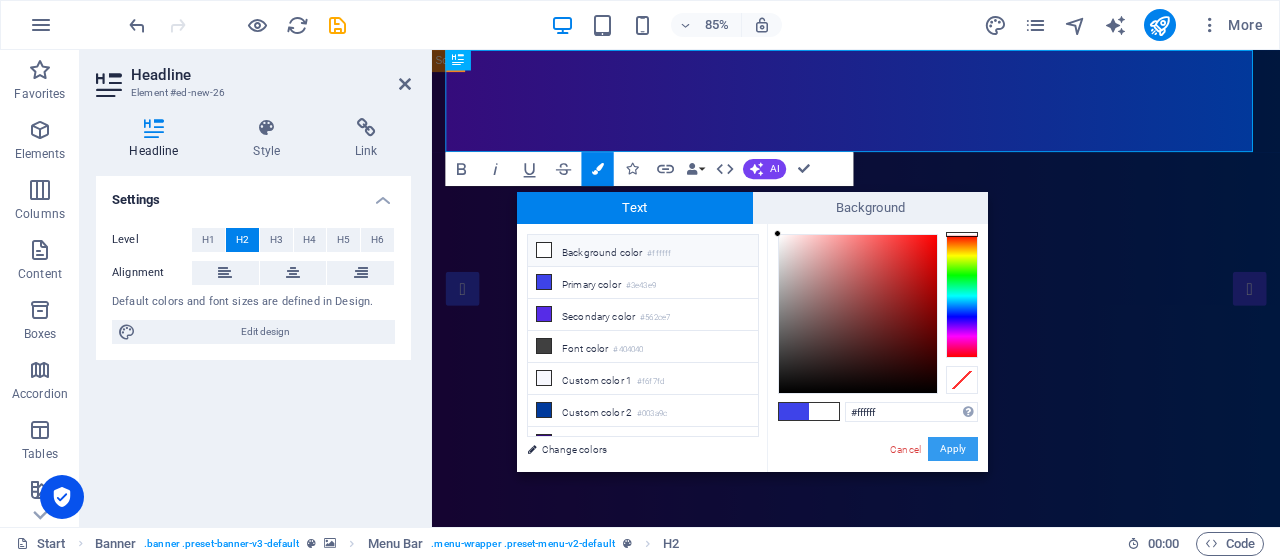 click on "Apply" at bounding box center (953, 449) 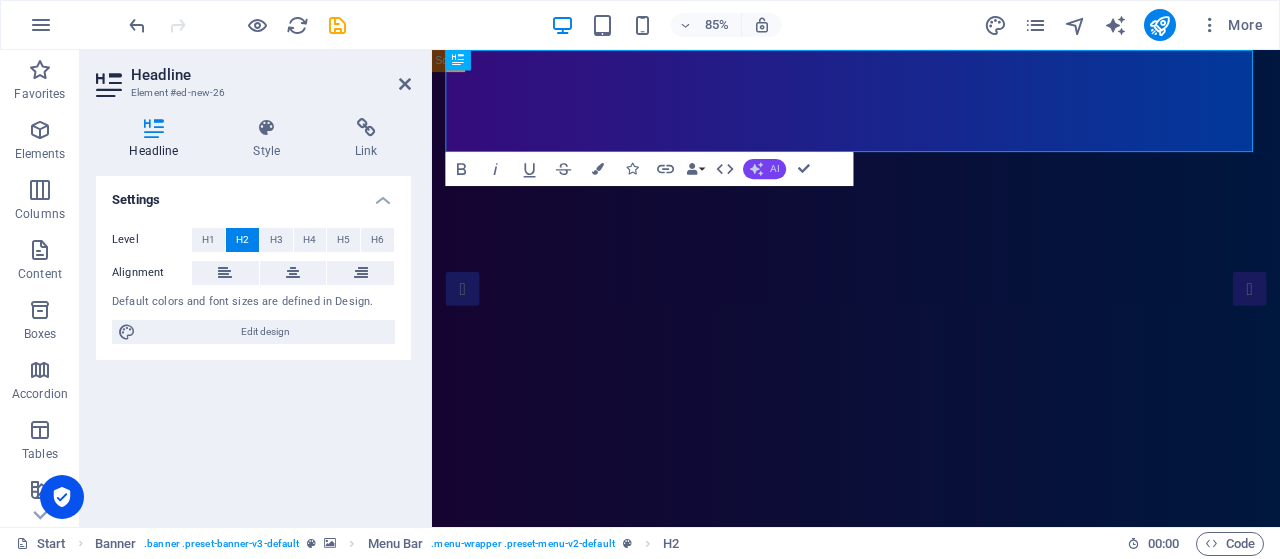 click 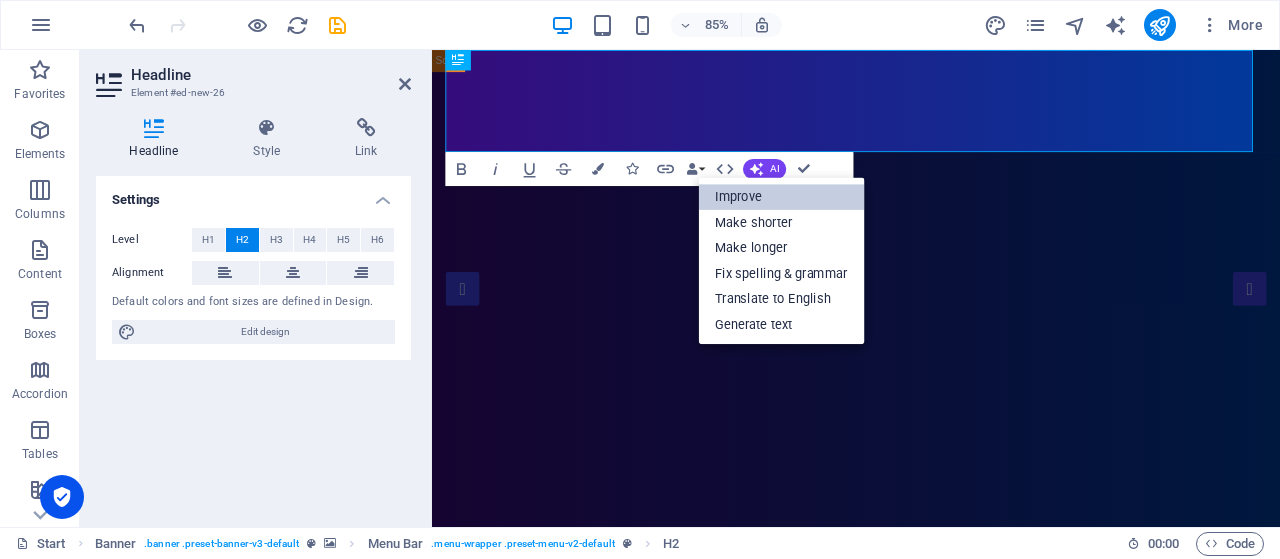click on "Improve" at bounding box center [781, 197] 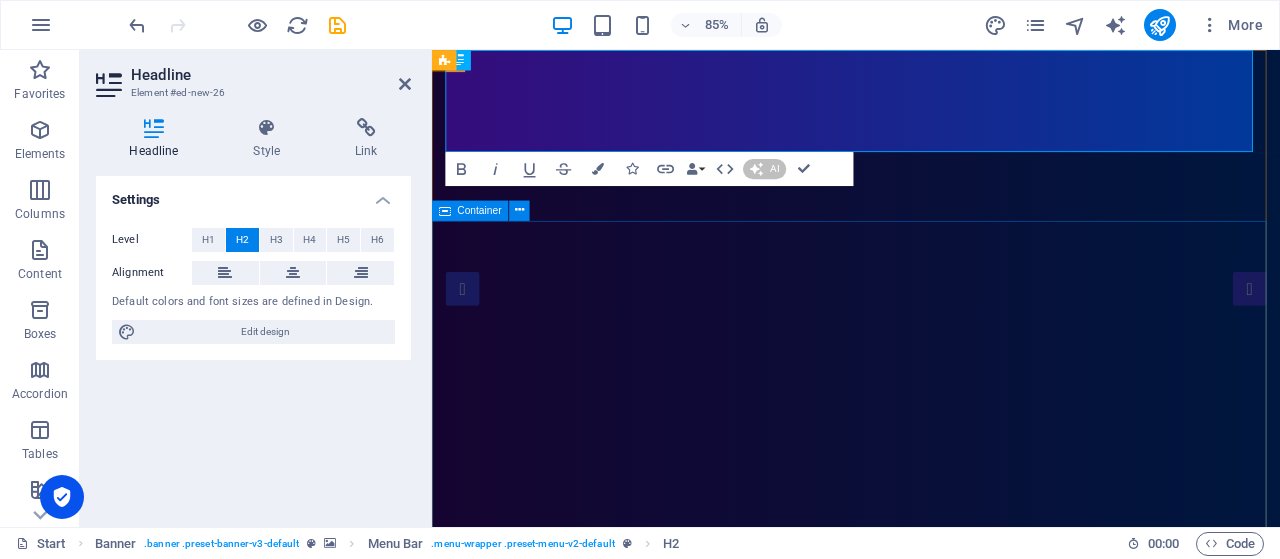 type 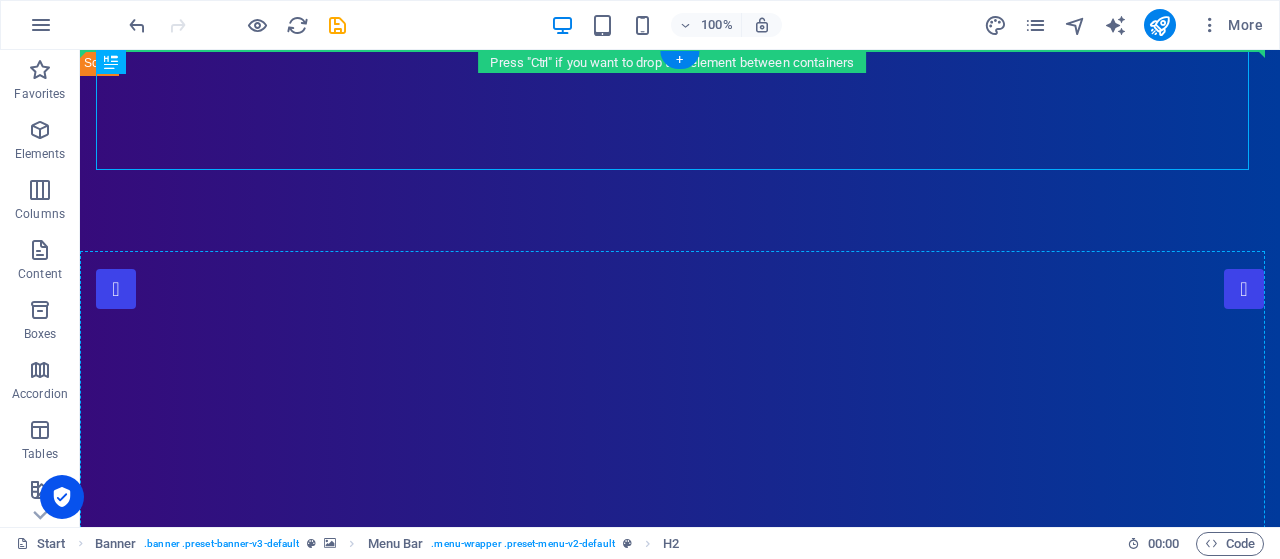 drag, startPoint x: 738, startPoint y: 73, endPoint x: 729, endPoint y: 392, distance: 319.12692 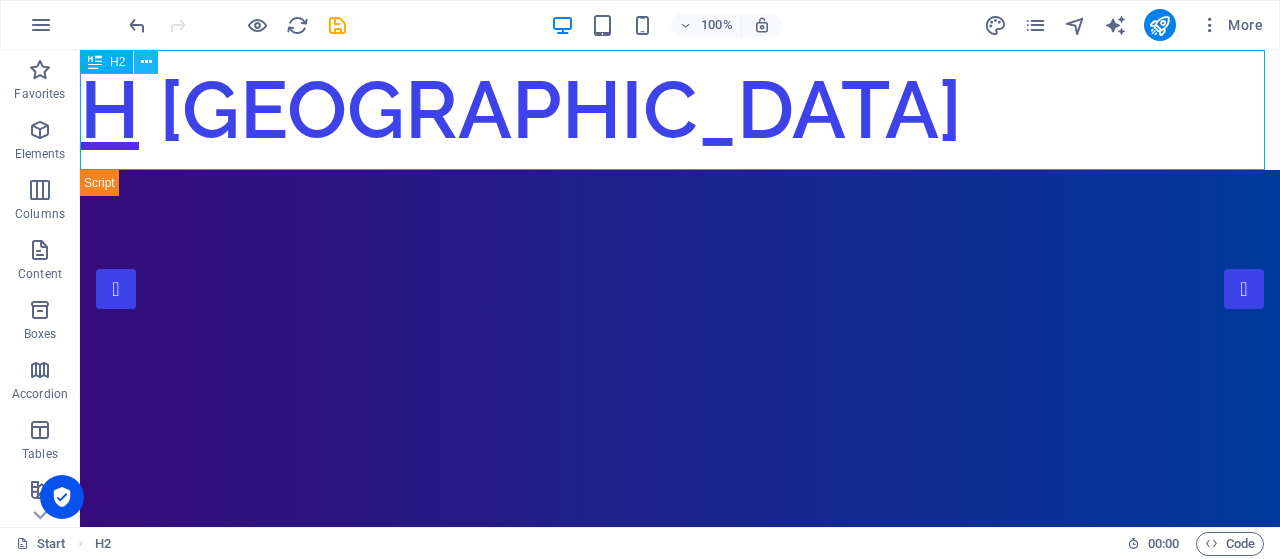 click at bounding box center [146, 62] 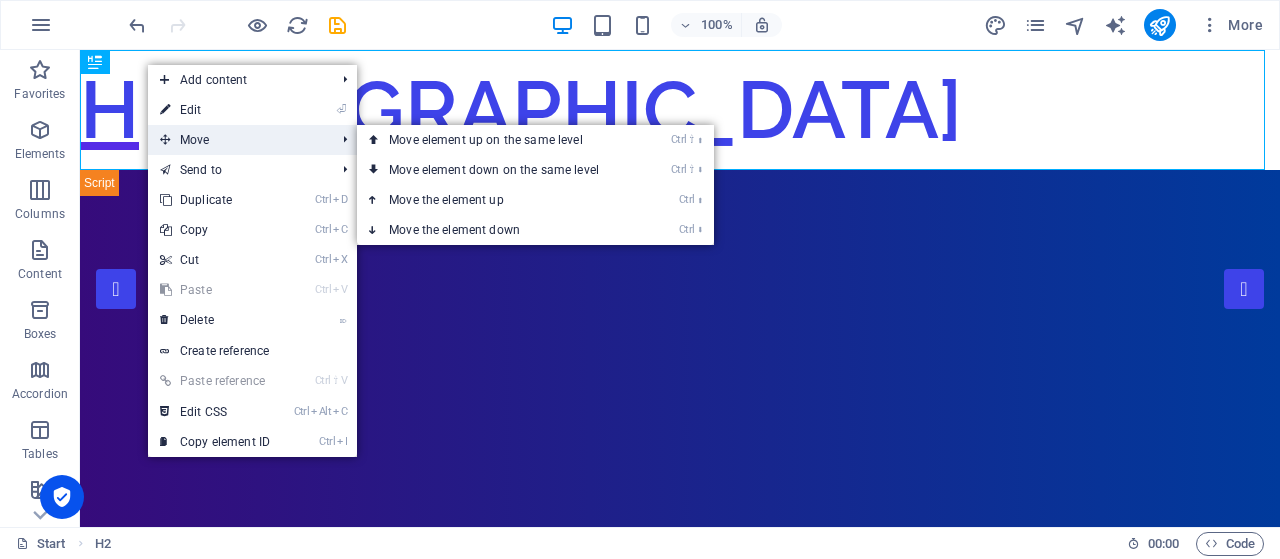 click on "Move" at bounding box center [237, 140] 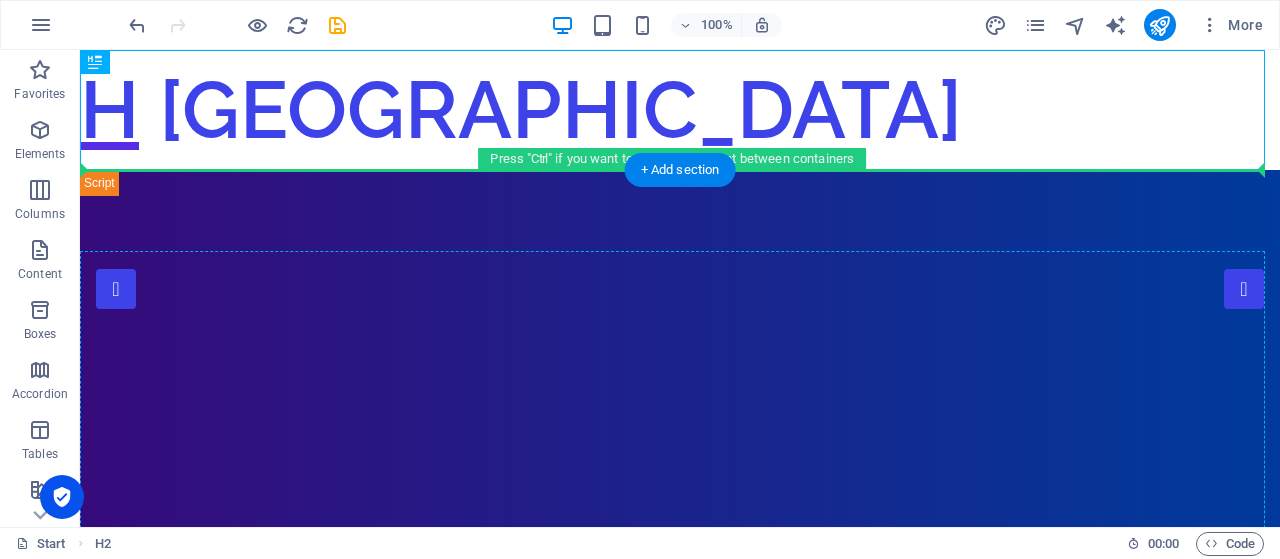 drag, startPoint x: 182, startPoint y: 110, endPoint x: 372, endPoint y: 336, distance: 295.25583 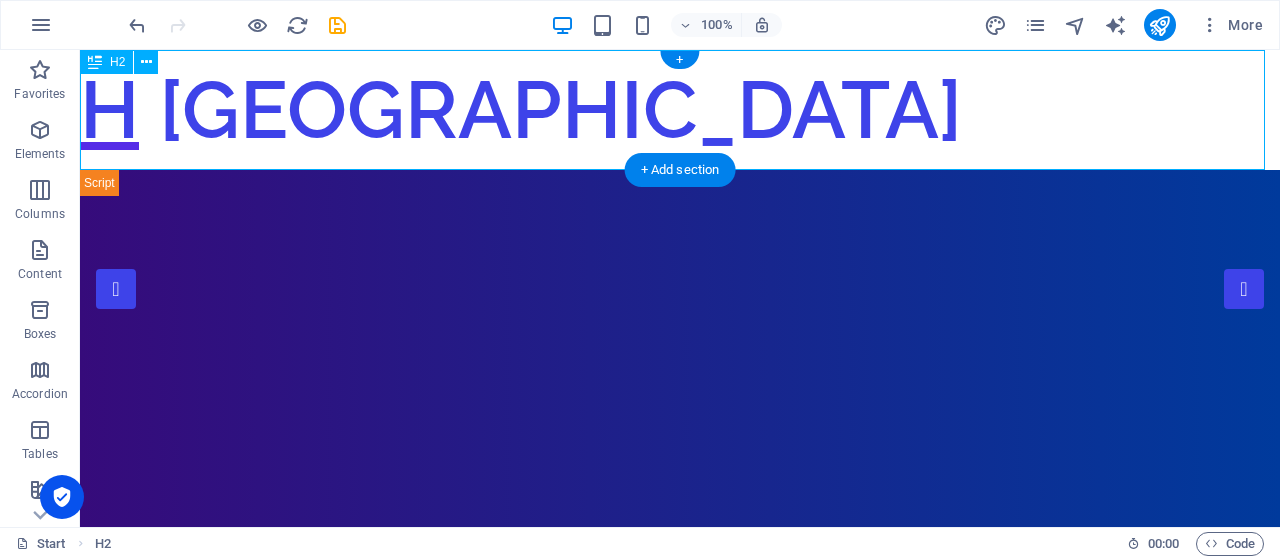 drag, startPoint x: 249, startPoint y: 260, endPoint x: 203, endPoint y: 99, distance: 167.44252 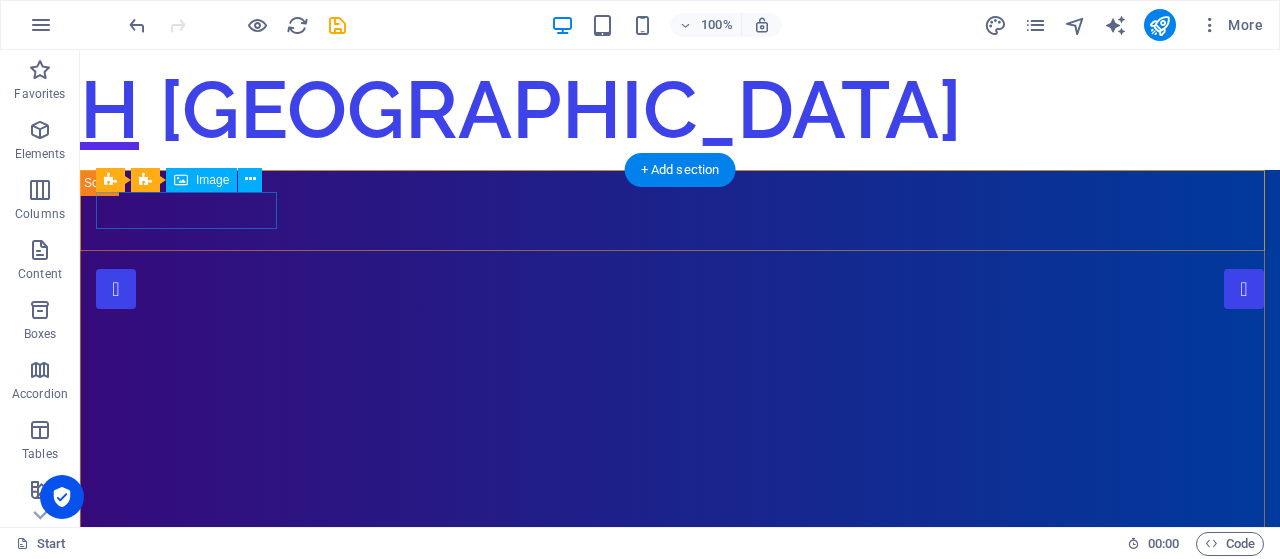 drag, startPoint x: 243, startPoint y: 75, endPoint x: 269, endPoint y: 195, distance: 122.78436 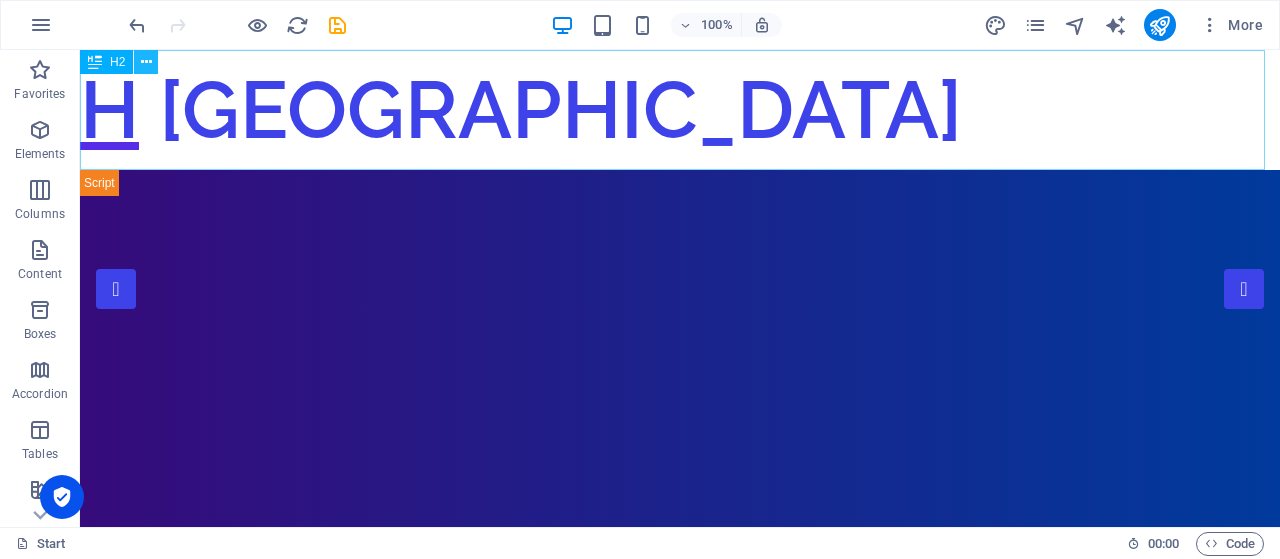 click at bounding box center (146, 62) 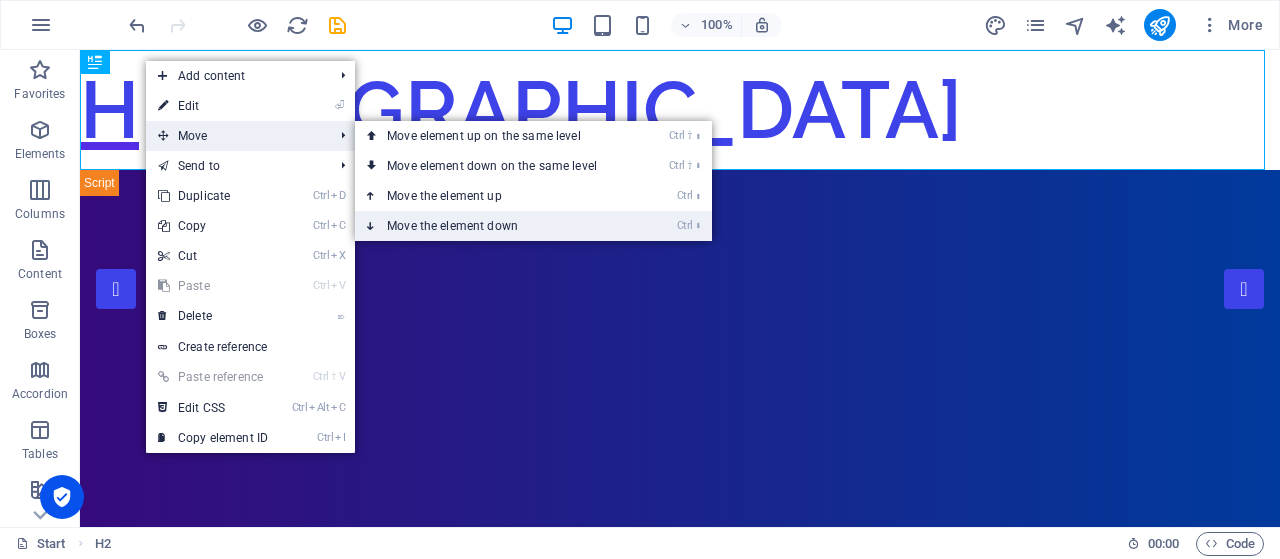 click on "Ctrl ⬇  Move the element down" at bounding box center [496, 226] 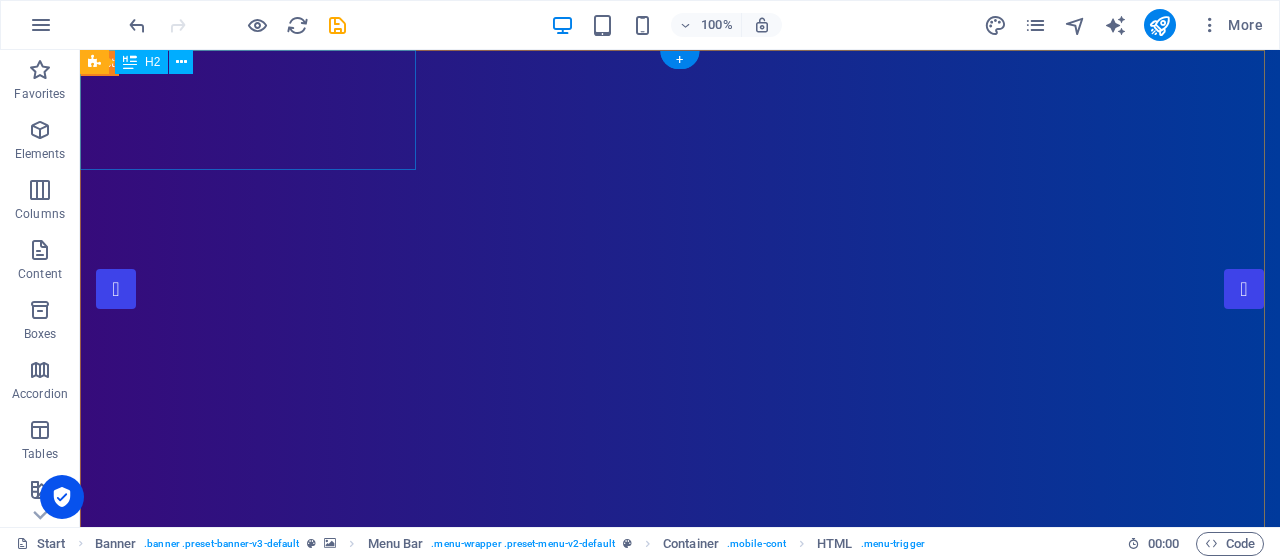 click on "H Skopje" at bounding box center [680, 953] 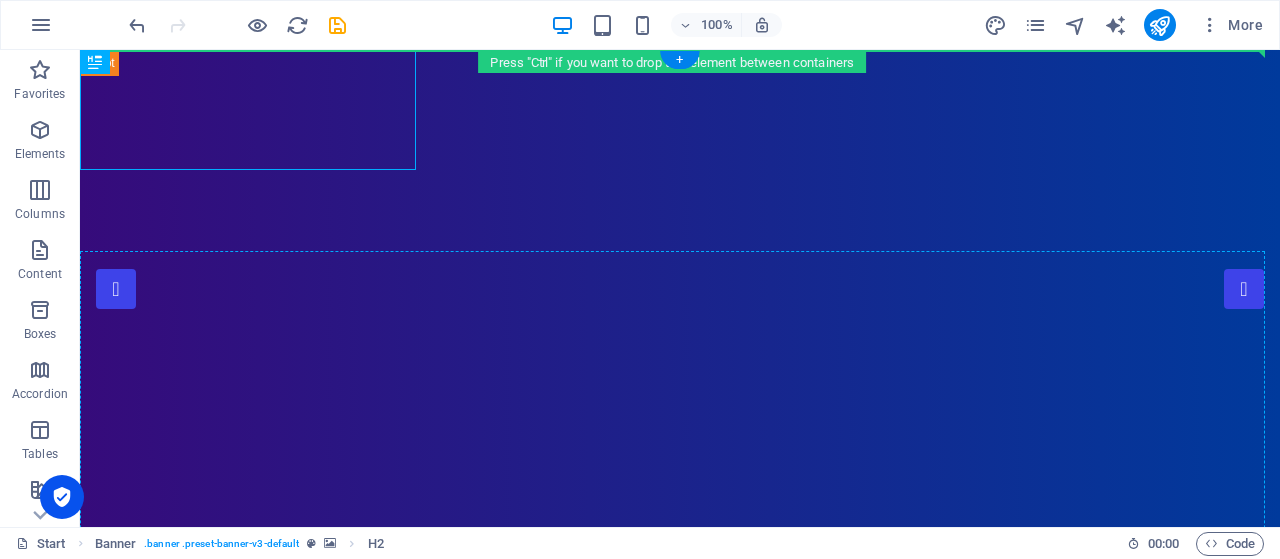 drag, startPoint x: 138, startPoint y: 102, endPoint x: 295, endPoint y: 255, distance: 219.22134 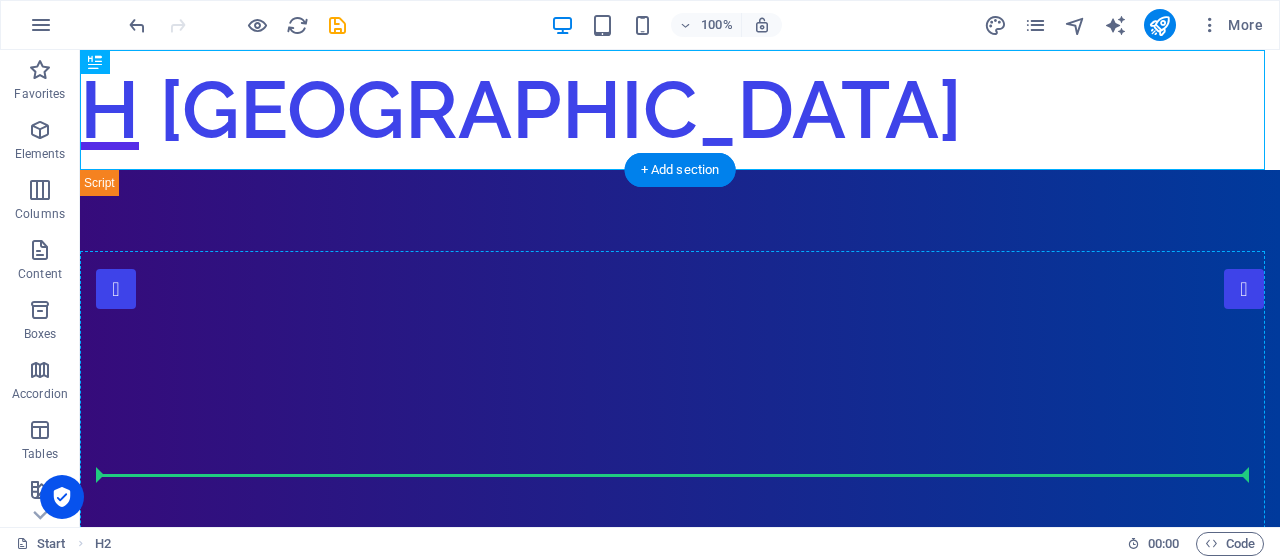 drag, startPoint x: 222, startPoint y: 99, endPoint x: 477, endPoint y: 411, distance: 402.95038 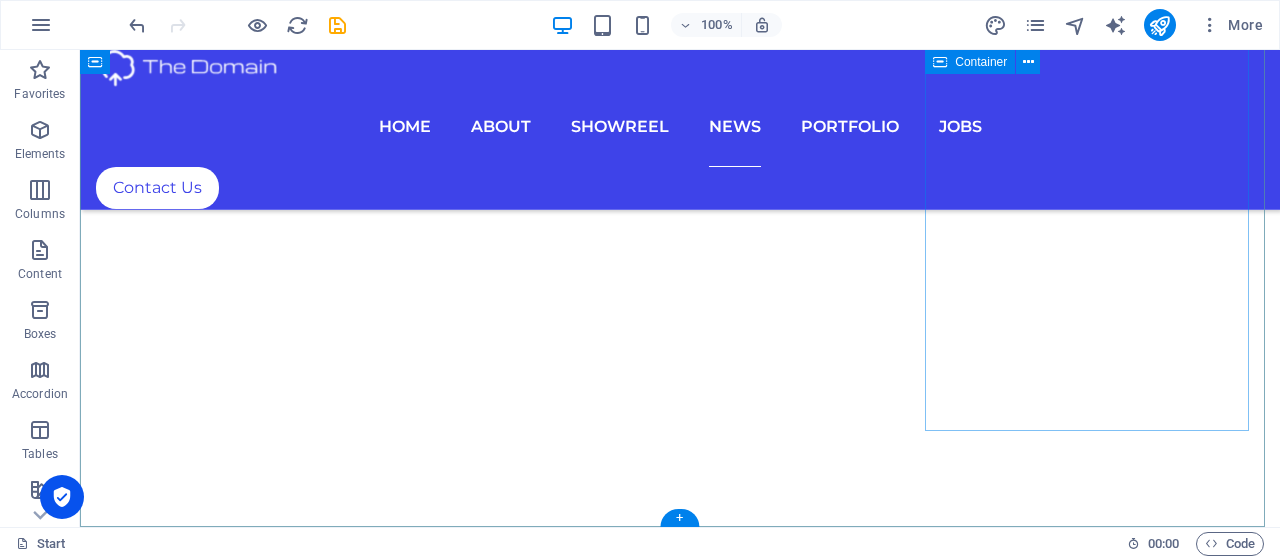 scroll, scrollTop: 9696, scrollLeft: 0, axis: vertical 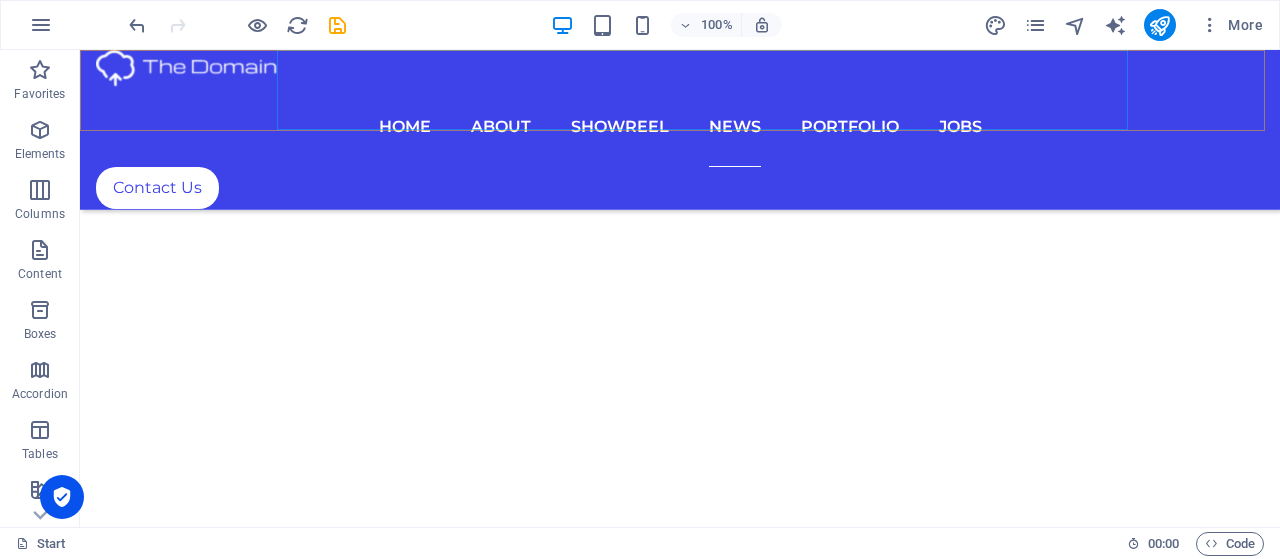 click on "Home About Showreel News Portfolio jobs" at bounding box center [680, 127] 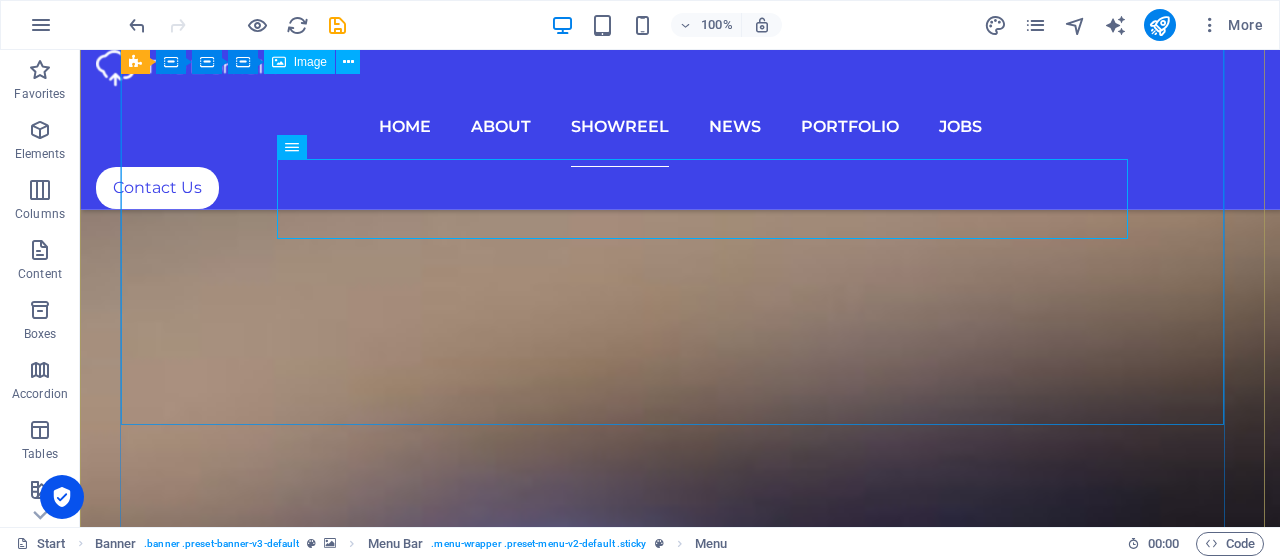 scroll, scrollTop: 6996, scrollLeft: 0, axis: vertical 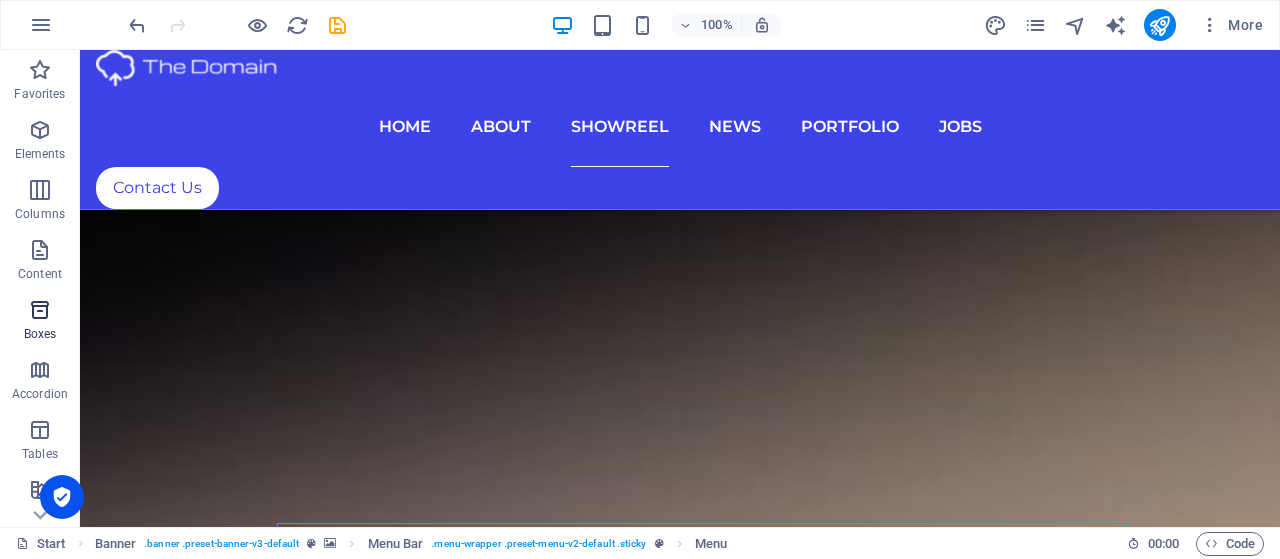 click at bounding box center (40, 310) 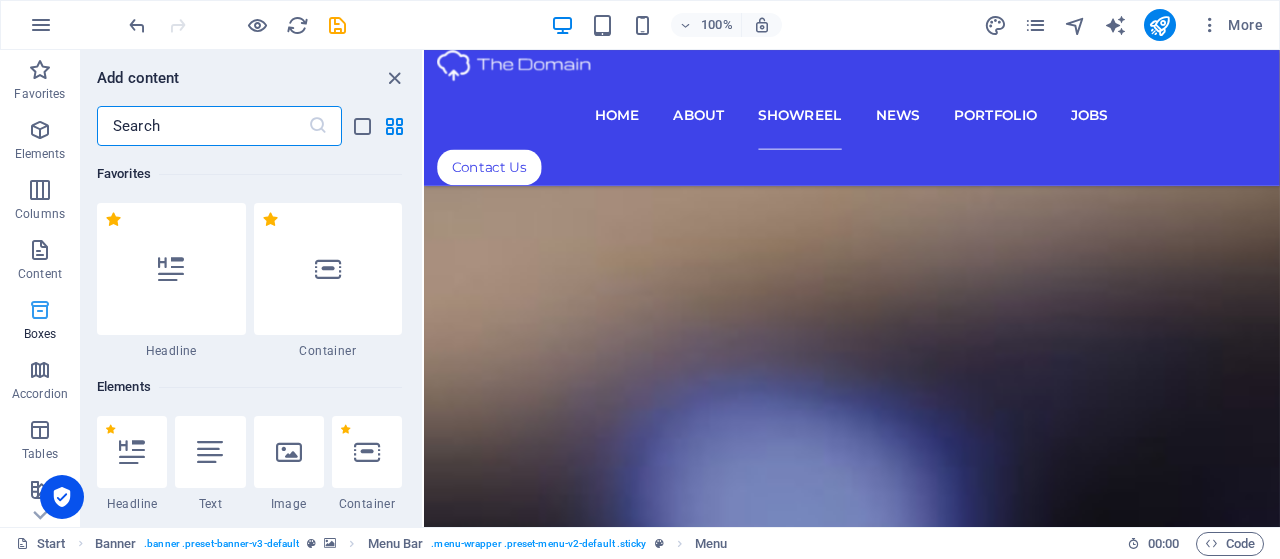 scroll, scrollTop: 5494, scrollLeft: 0, axis: vertical 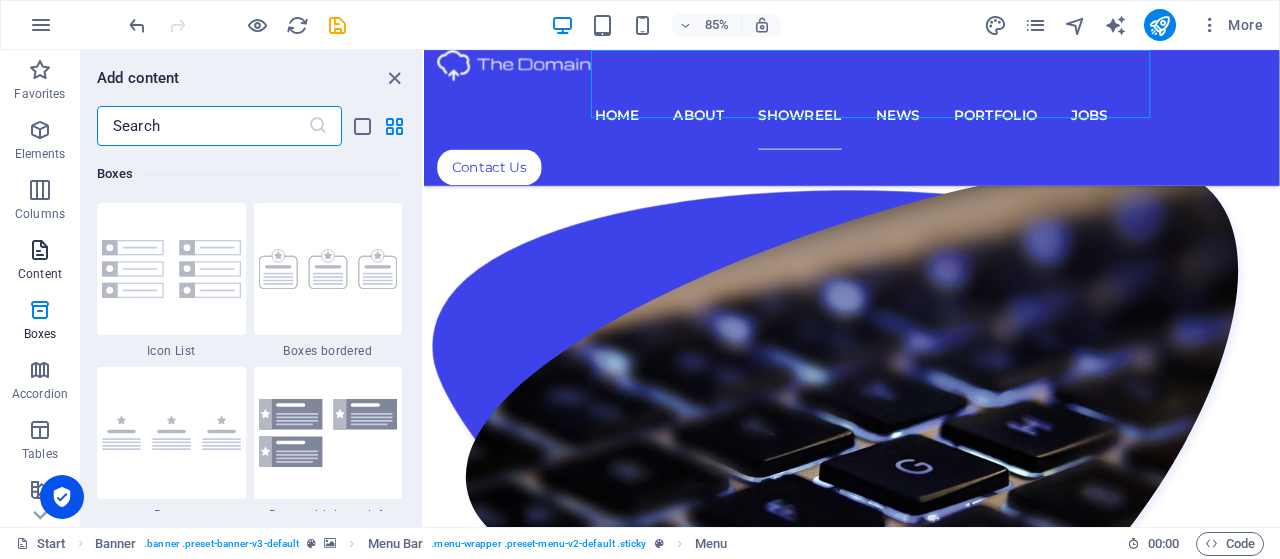 click on "Content" at bounding box center (40, 274) 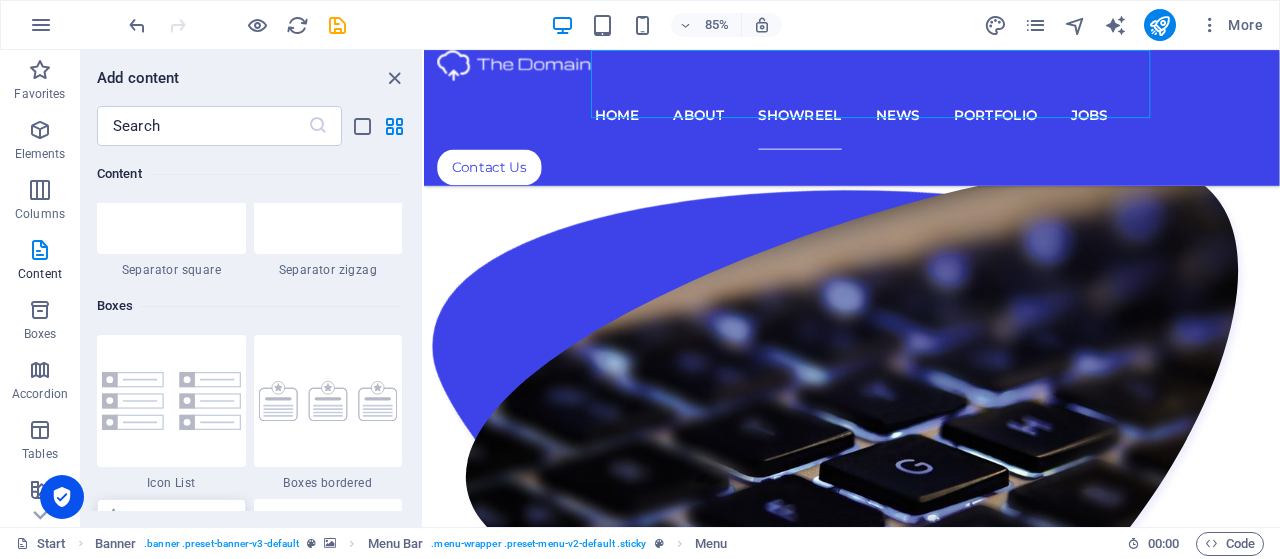 scroll, scrollTop: 5399, scrollLeft: 0, axis: vertical 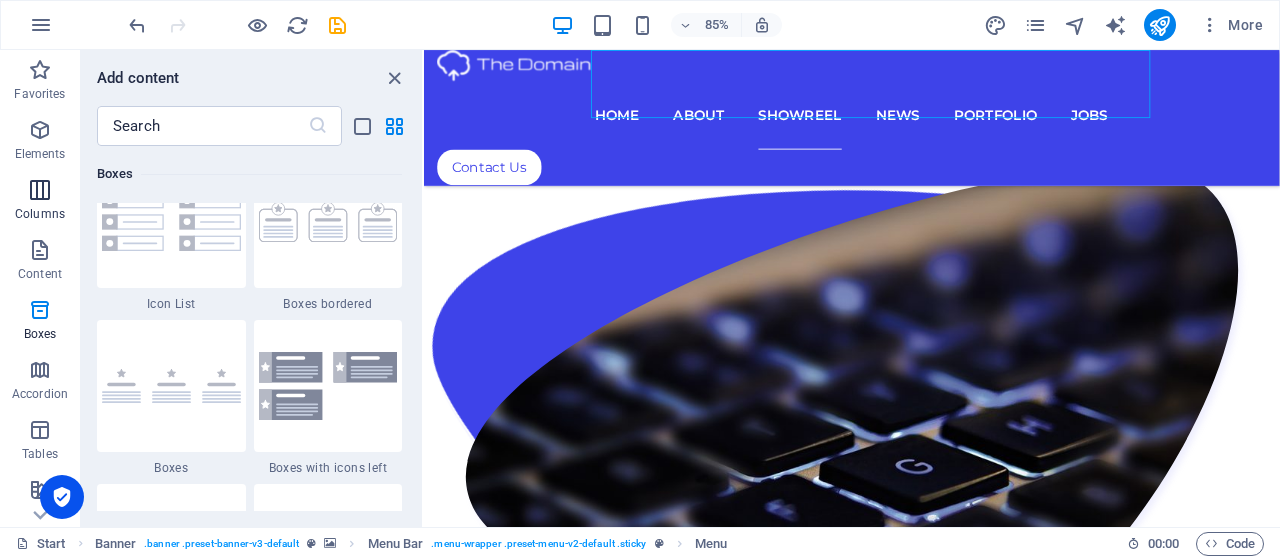 click at bounding box center (40, 190) 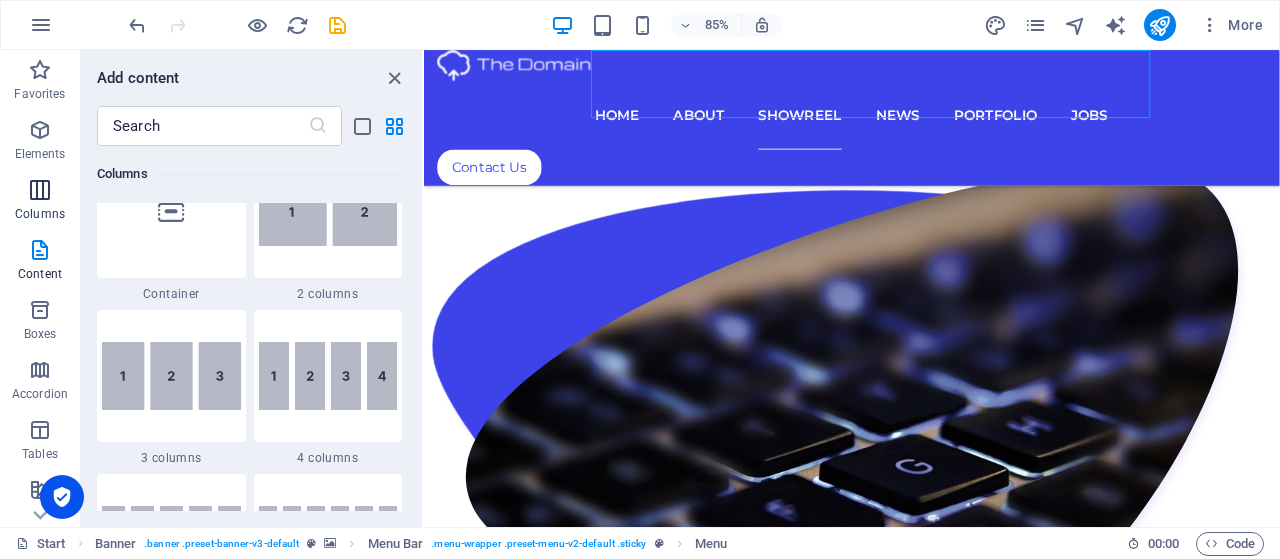 scroll, scrollTop: 990, scrollLeft: 0, axis: vertical 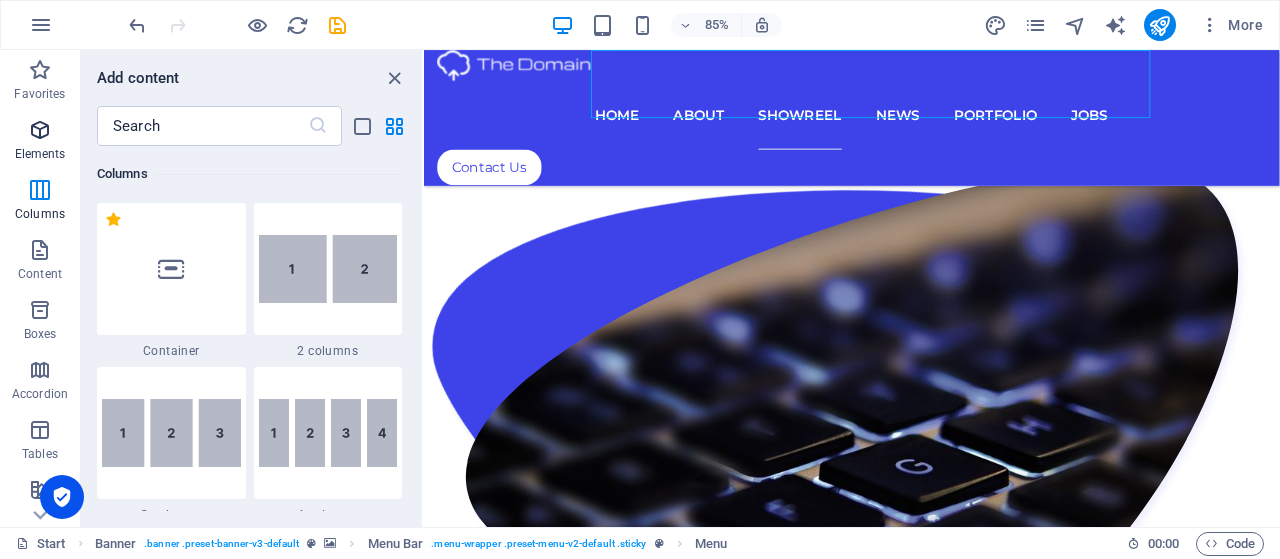 click on "Elements" at bounding box center [40, 154] 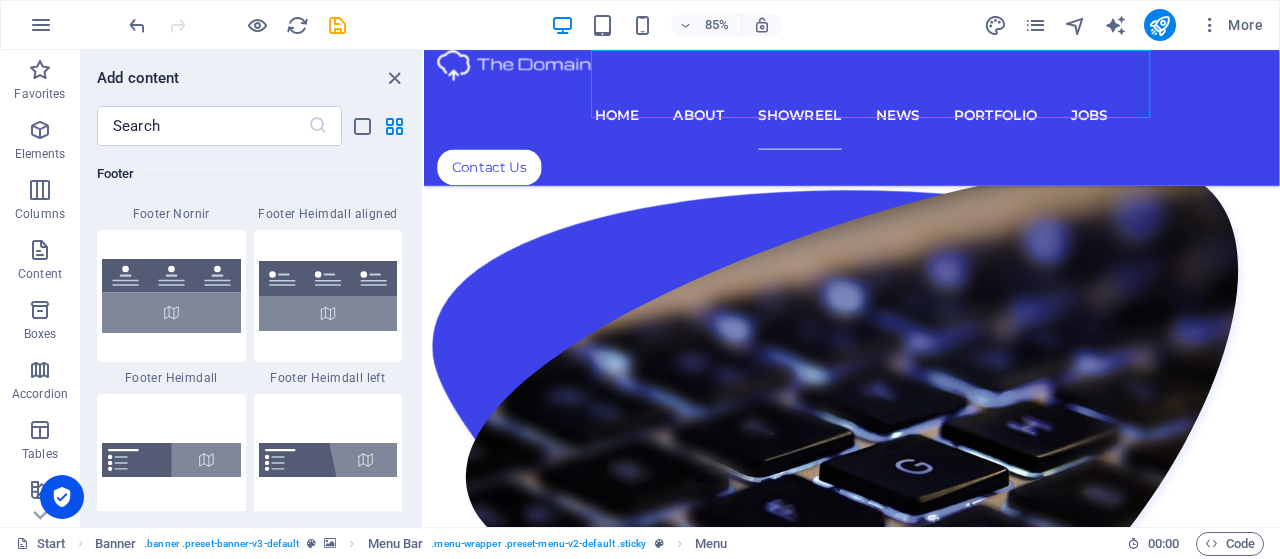 scroll, scrollTop: 13412, scrollLeft: 0, axis: vertical 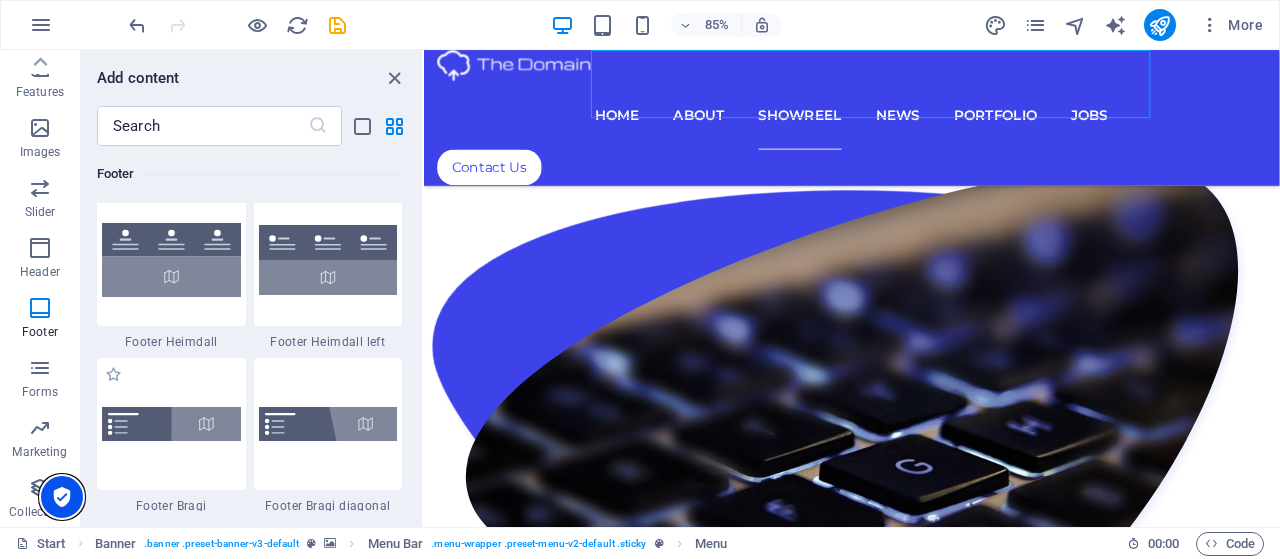 drag, startPoint x: 65, startPoint y: 489, endPoint x: 178, endPoint y: 505, distance: 114.12712 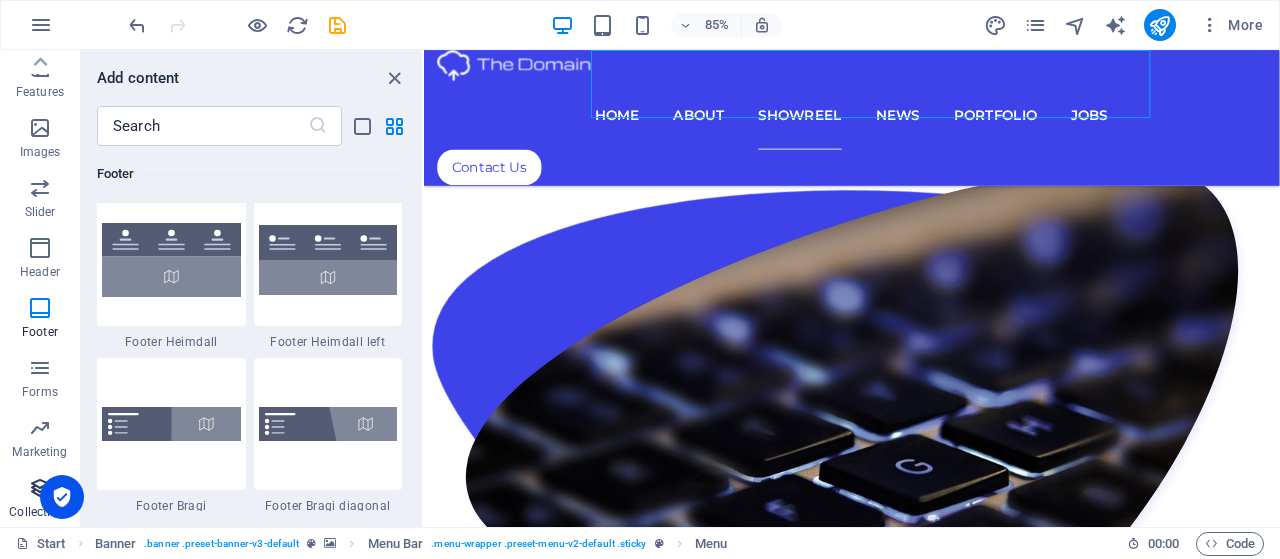 click at bounding box center (40, 488) 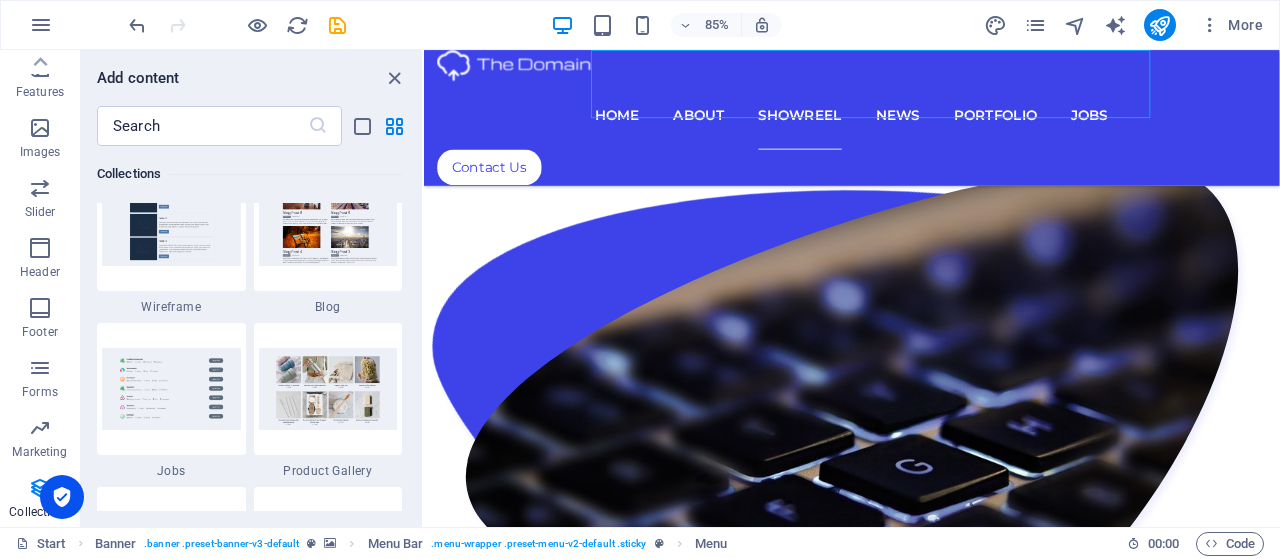 scroll, scrollTop: 18342, scrollLeft: 0, axis: vertical 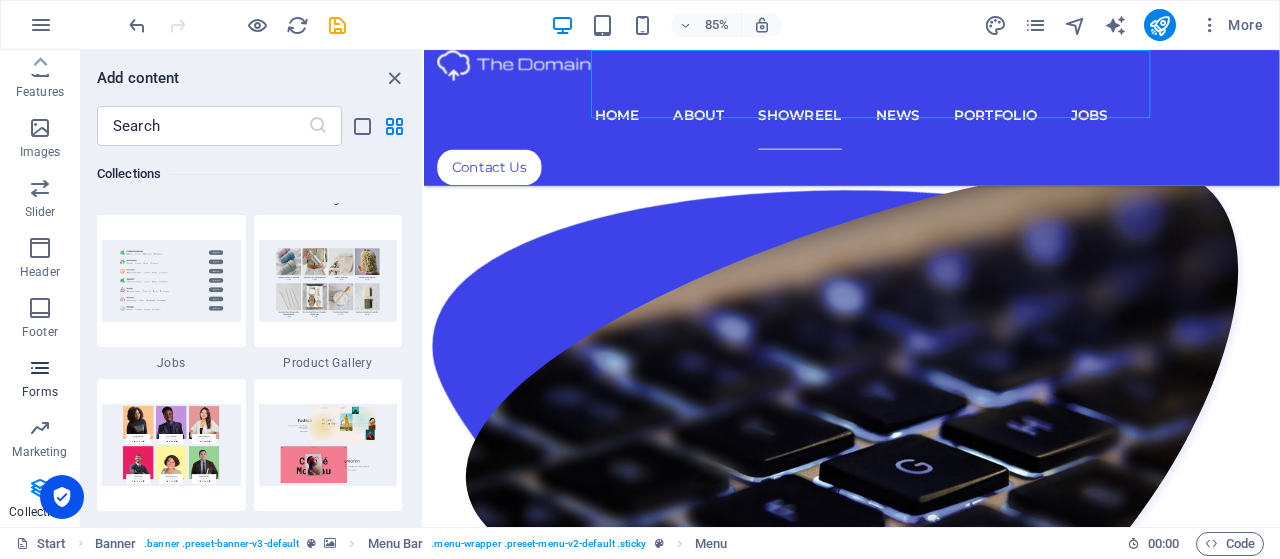 click on "Forms" at bounding box center [40, 380] 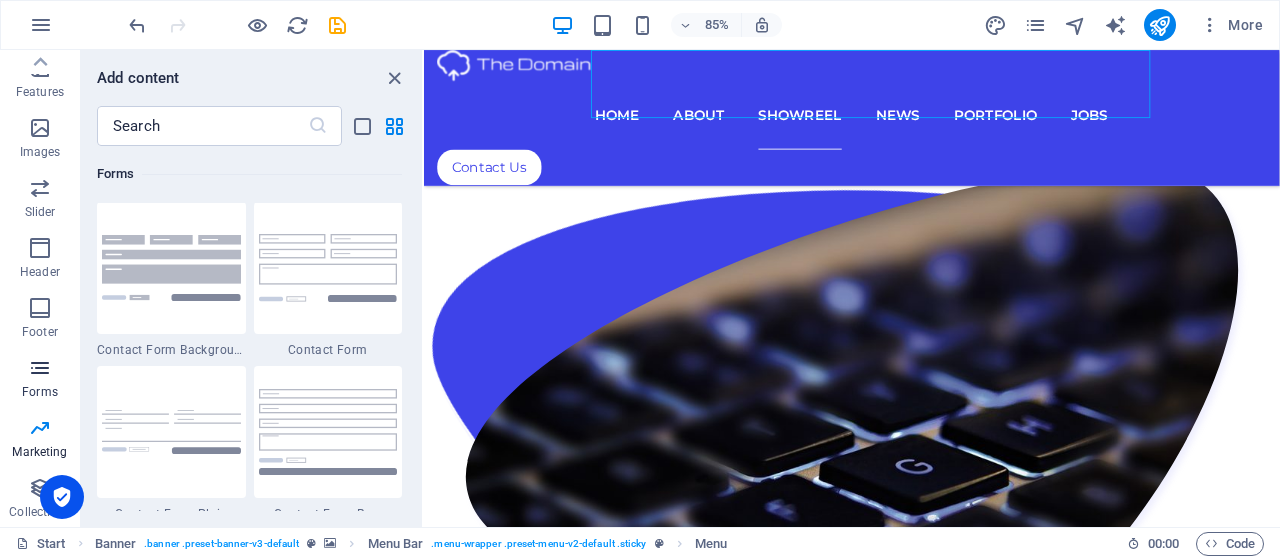 scroll, scrollTop: 14436, scrollLeft: 0, axis: vertical 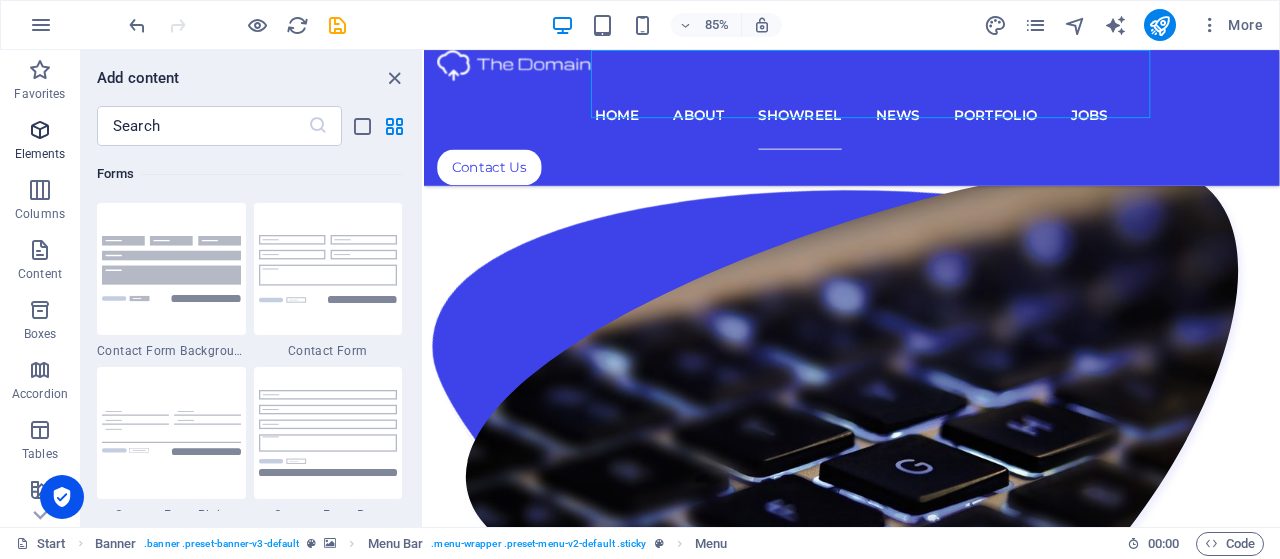 click on "Elements" at bounding box center [40, 154] 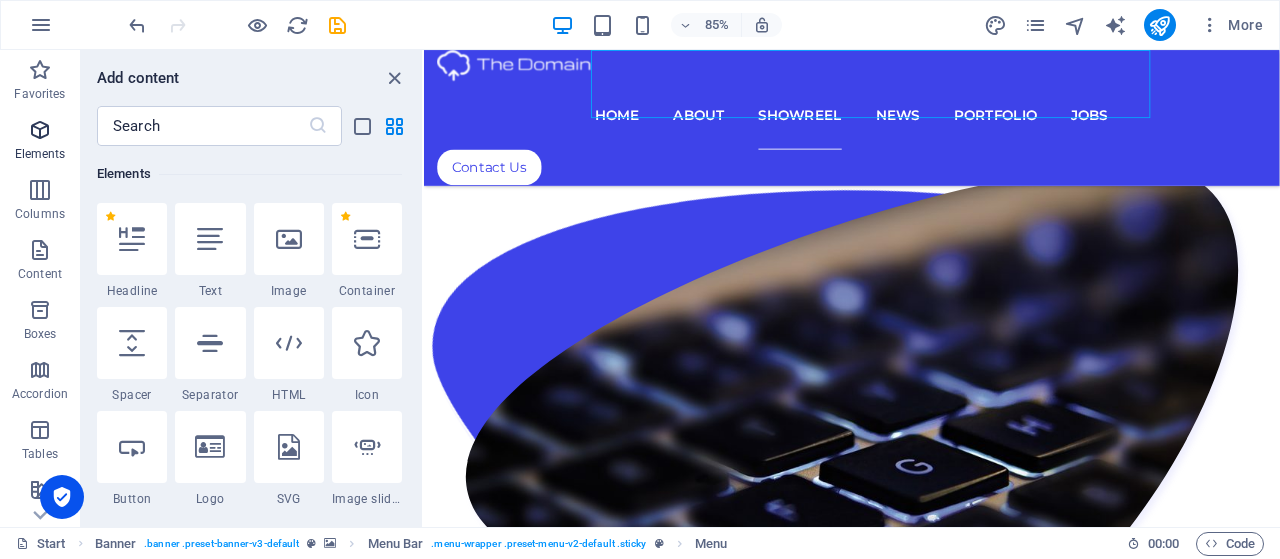 scroll, scrollTop: 213, scrollLeft: 0, axis: vertical 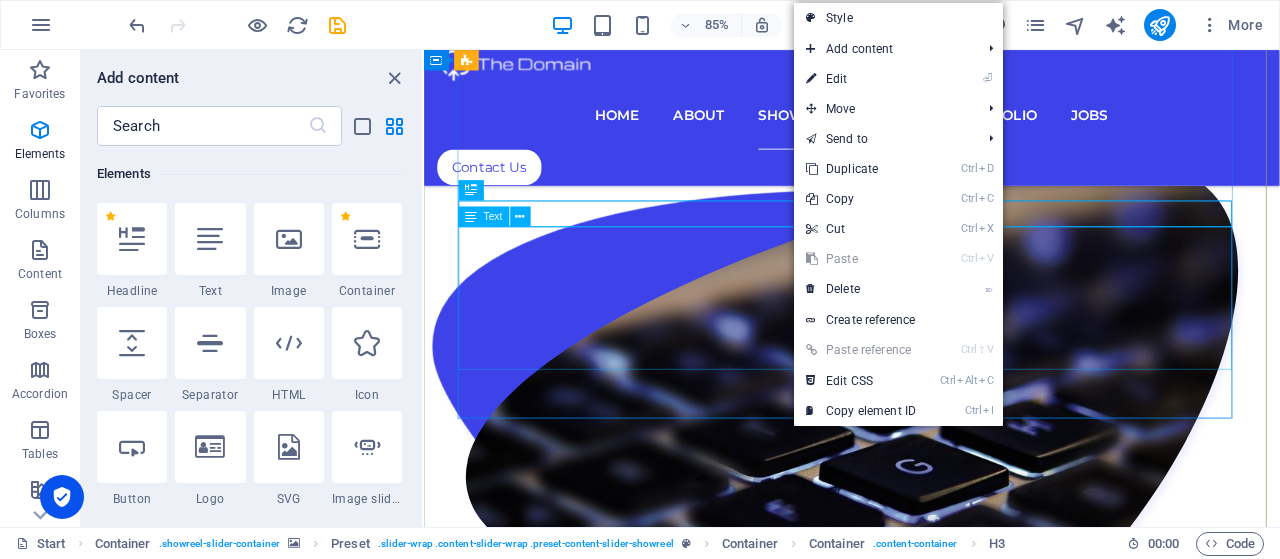 click on "Lorem Ipsum   is simply dummy text of the printing and typesetting industry. Lorem Ipsum has been the industry's standard dummy text ever since the 1500s, when an unknown printer took a galley of type and scrambled it to make a type specimen book.  It has survived not only five centuries, but also the leap into electronic typesetting, remaining essentially unchanged. It was popularised in the 1960s with the release of Letraset sheets containing Lorem Ipsum passages, and more recently with desktop publishing software like Aldus PageMaker including versions of Lorem Ipsum." at bounding box center (927, 8312) 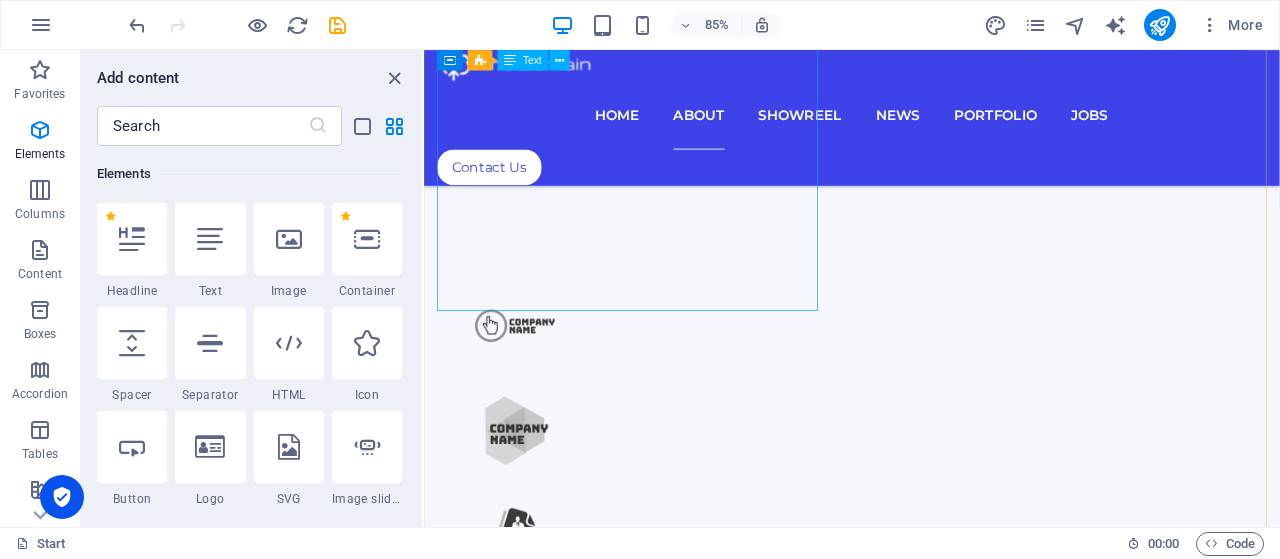 scroll, scrollTop: 1300, scrollLeft: 0, axis: vertical 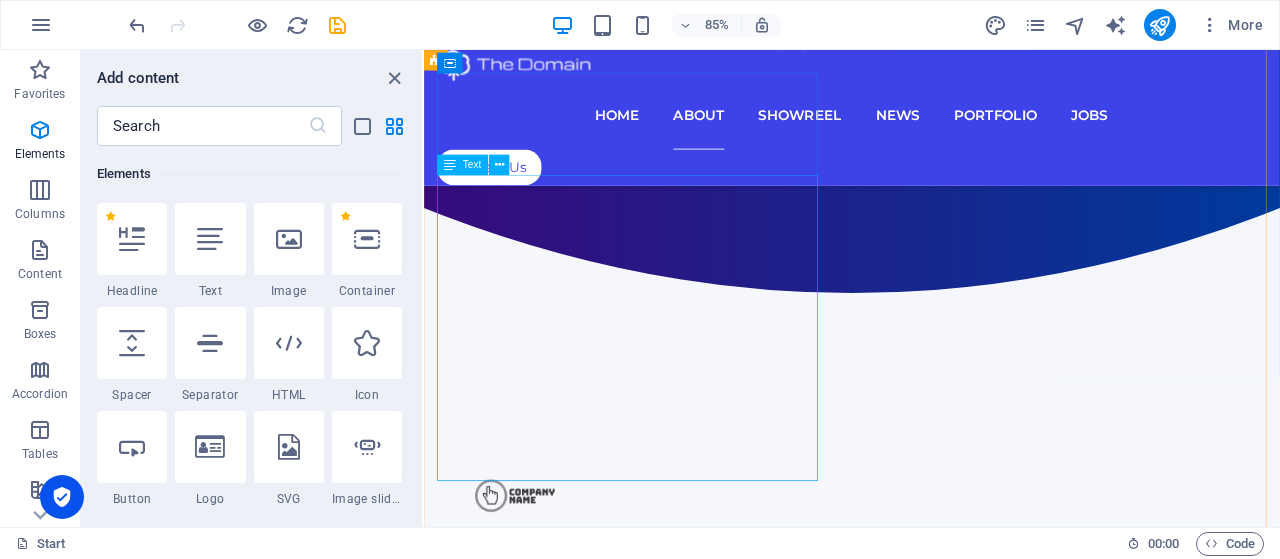 click on "Lorem ipsum dolor sit amet, consectetur adipisicing elit. Alias, repellat, temporibus, consequuntur, at ipsam sint iusto delectus laborum saepe sed error aspernatur voluptatibus mollitia labore a? Nemo, reprehenderit, fugiat tenetur atque voluptas quae ex blanditiis deleniti soluta repellat placeat totam fugit qui magnam distinctio doloremque nihil iste architecto expedita voluptates! Est, illo, illum, ut asperiores obcaecati nihil quibusdam voluptatum repellendus ullam error quo placeat doloremque cumque expedita distinctio praesentium tempora ipsum quos quisquam mollitia accusamus iure voluptas aut ratione officia quae id rerum? Deleniti, voluptatibus, impedit fugit at dicta ea voluptas voluptatem laboriosam blanditiis distinctio quidem dolorum assumenda maiores illo!" at bounding box center [927, 2111] 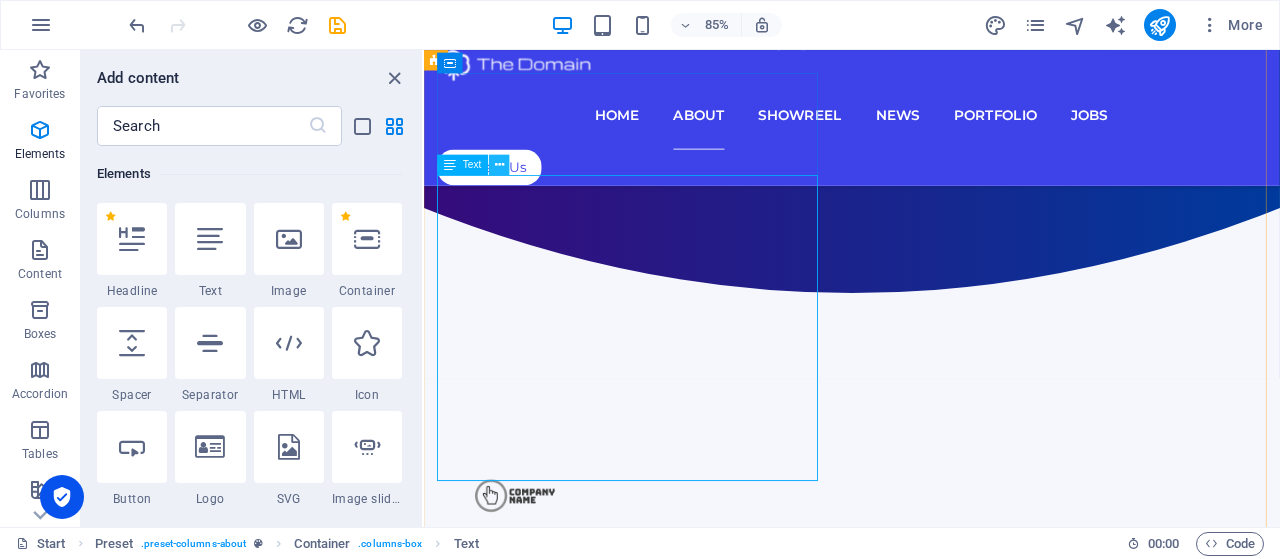 click at bounding box center (499, 165) 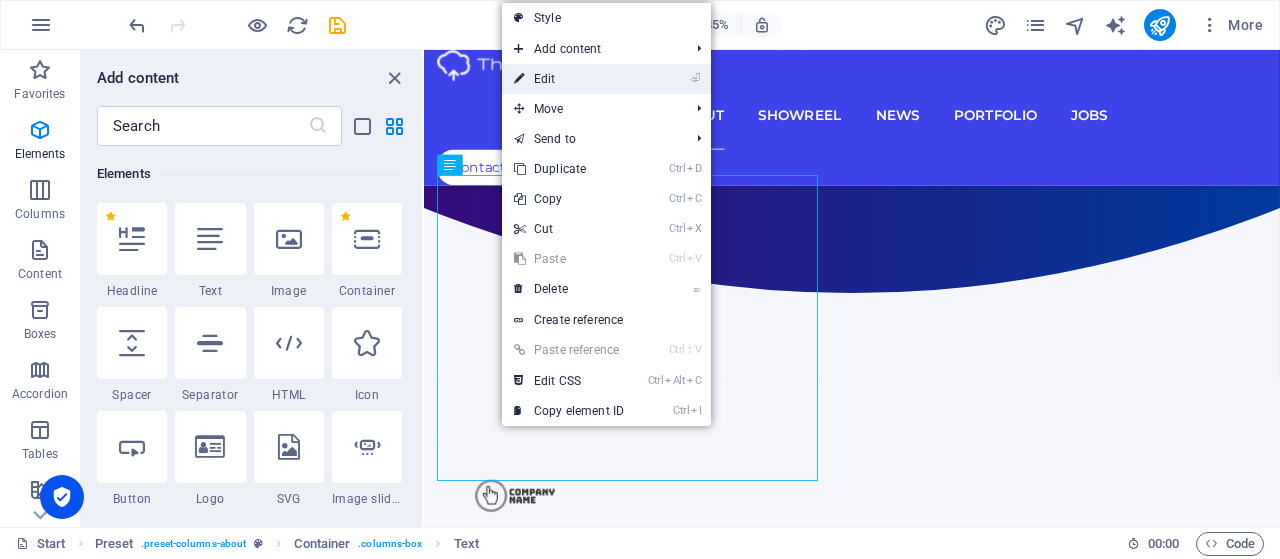 click on "⏎  Edit" at bounding box center [569, 79] 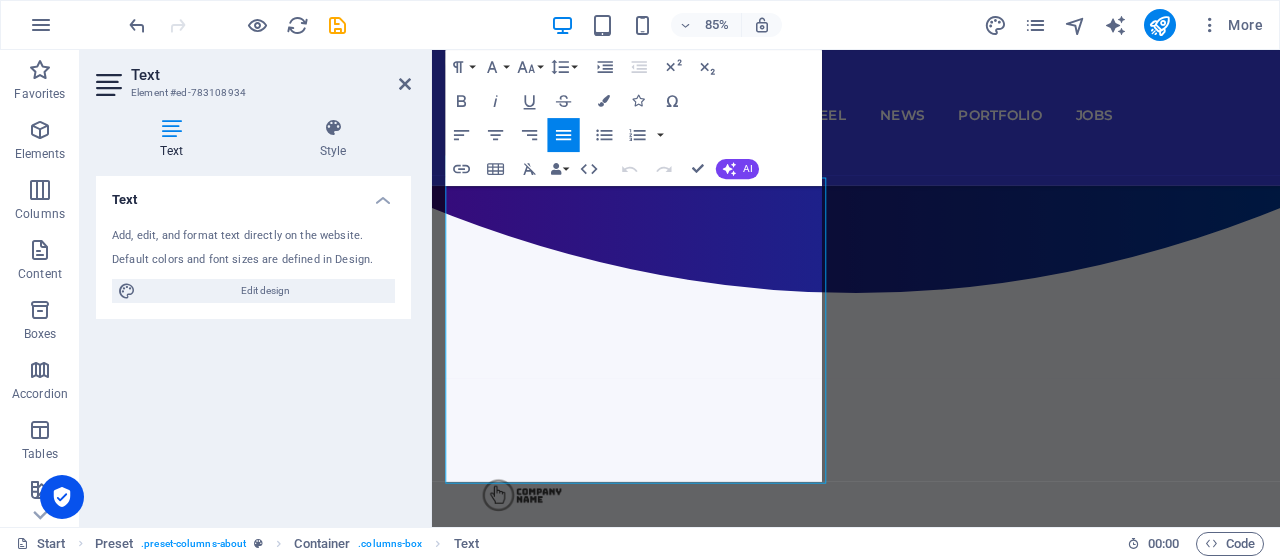 scroll, scrollTop: 1297, scrollLeft: 0, axis: vertical 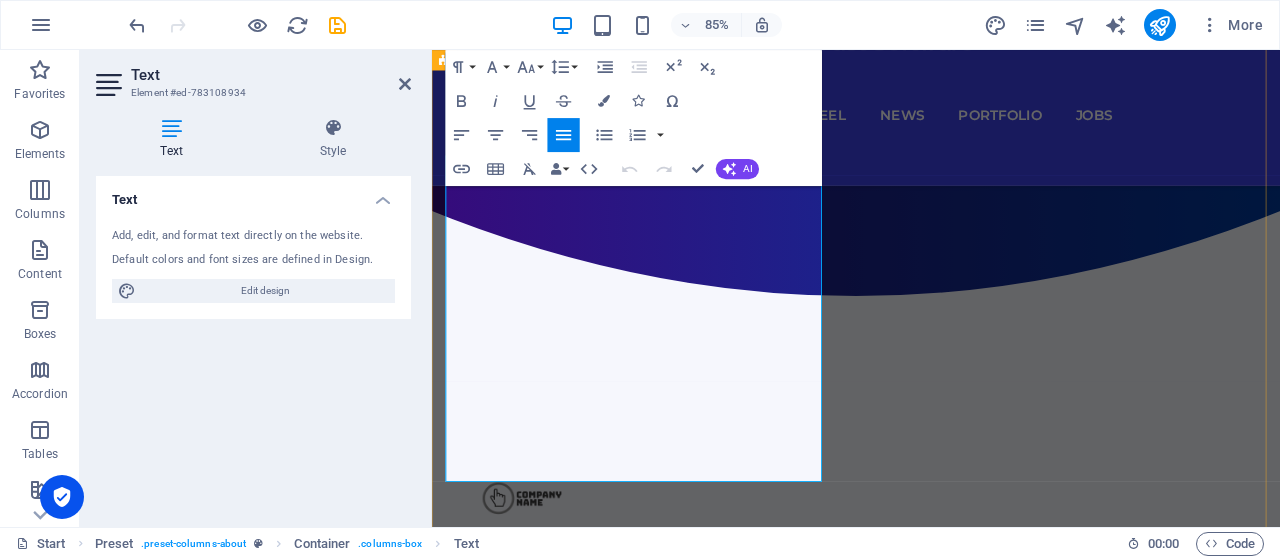 click on "Lorem ipsum dolor sit amet, consectetur adipisicing elit. Alias, repellat, temporibus, consequuntur, at ipsam sint iusto delectus laborum saepe sed error aspernatur voluptatibus mollitia labore a? Nemo, reprehenderit, fugiat tenetur atque voluptas quae ex blanditiis deleniti soluta repellat placeat totam fugit qui magnam distinctio doloremque nihil iste architecto expedita voluptates! Est, illo, illum, ut asperiores obcaecati nihil quibusdam voluptatum repellendus ullam error quo placeat doloremque cumque expedita distinctio praesentium tempora ipsum quos quisquam mollitia accusamus iure voluptas aut ratione officia quae id rerum? Deleniti, voluptatibus, impedit fugit at dicta ea voluptas voluptatem laboriosam blanditiis distinctio quidem dolorum assumenda maiores illo!" at bounding box center (931, 2103) 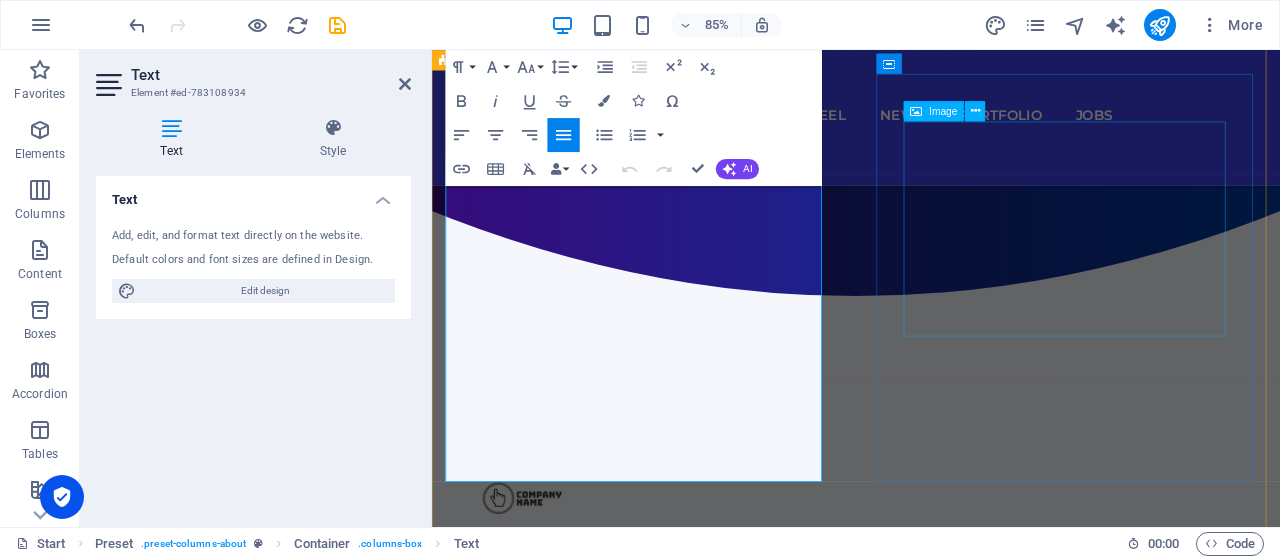 type 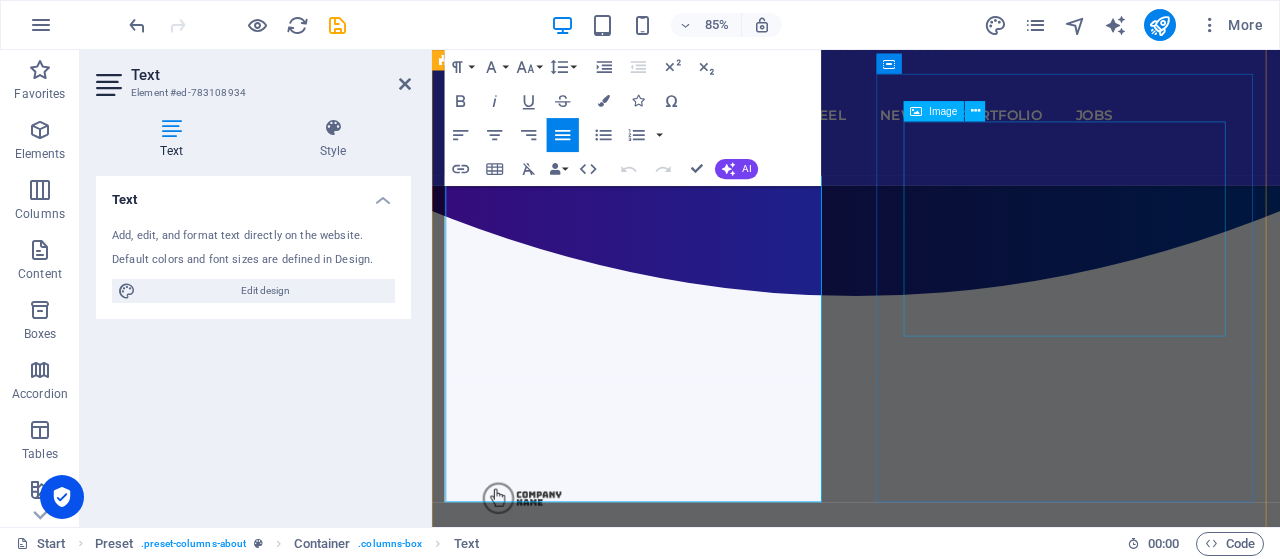 scroll, scrollTop: 0, scrollLeft: 0, axis: both 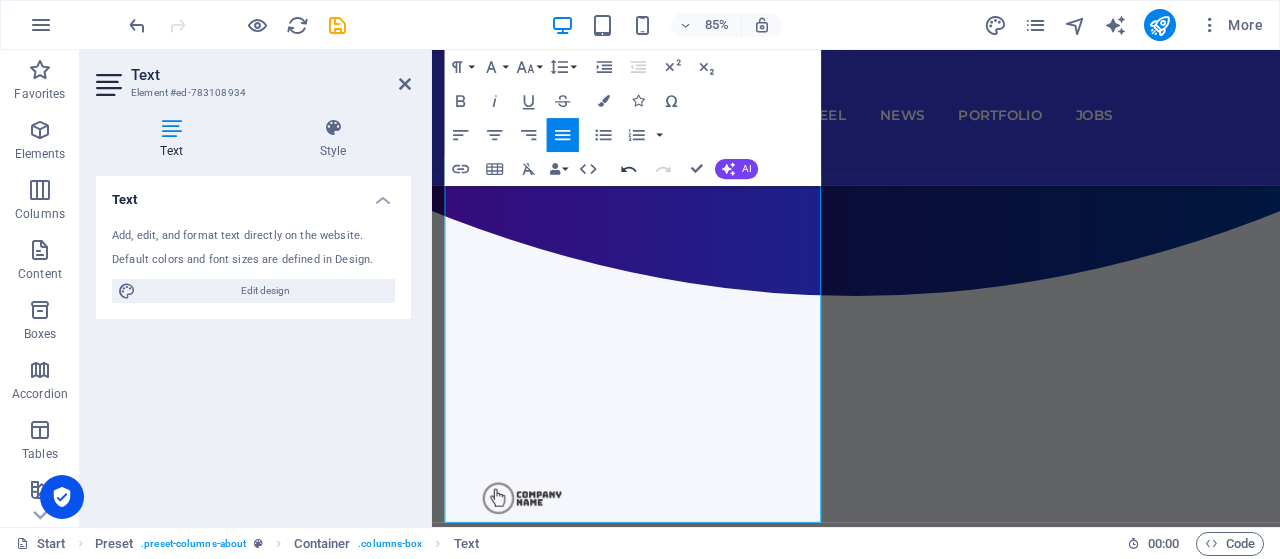 click 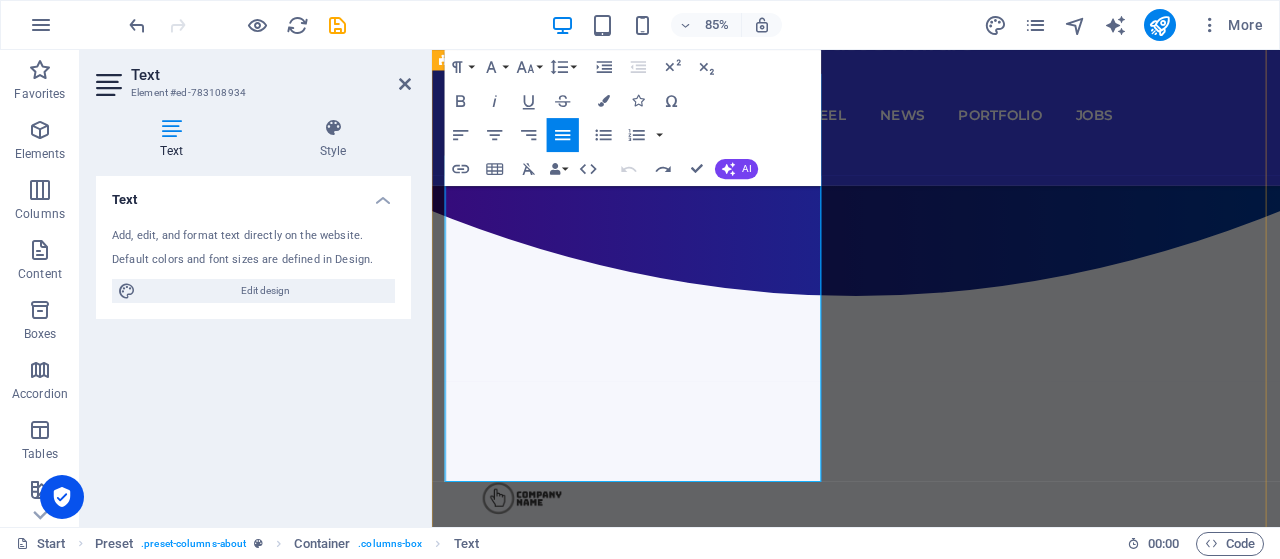 click on "Lorem ipsum dolor sit amet, consectetur adipisicing elit. Alias, repellat, temporibus, consequuntur, at ipsam sint iusto delectus laborum saepe sed error aspernatur voluptatibus mollitia labore a? Nemo, reprehenderit, fugiat tenetur atque voluptas quae ex blanditiis deleniti soluta repellat placeat totam fugit qui magnam distinctio doloremque nihil iste architecto expedita voluptates! Est, illo, illum, ut asperiores obcaecati nihil quibusdam voluptatum repellendus ullam error quo placeat doloremque cumque expedita distinctio praesentium tempora ipsum quos quisquam mollitia accusamus iure voluptas aut ratione officia quae id rerum? Deleniti, voluptatibus, impedit fugit at dicta ea voluptas voluptatem laboriosam blanditiis distinctio quidem dolorum assumenda maiores illo!" at bounding box center (931, 2103) 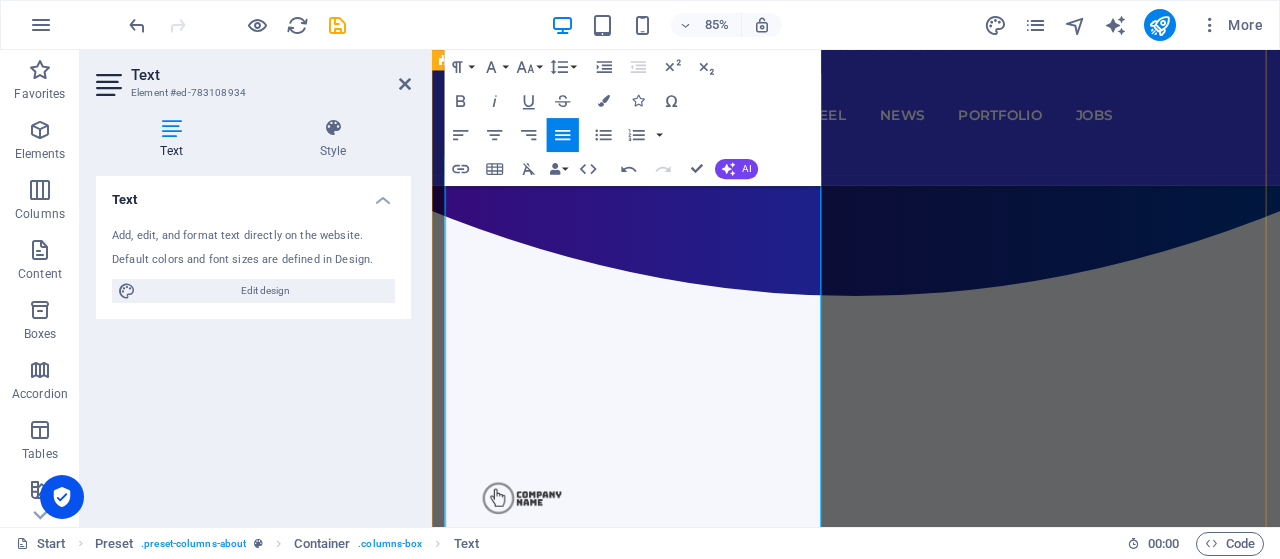 scroll, scrollTop: 0, scrollLeft: 0, axis: both 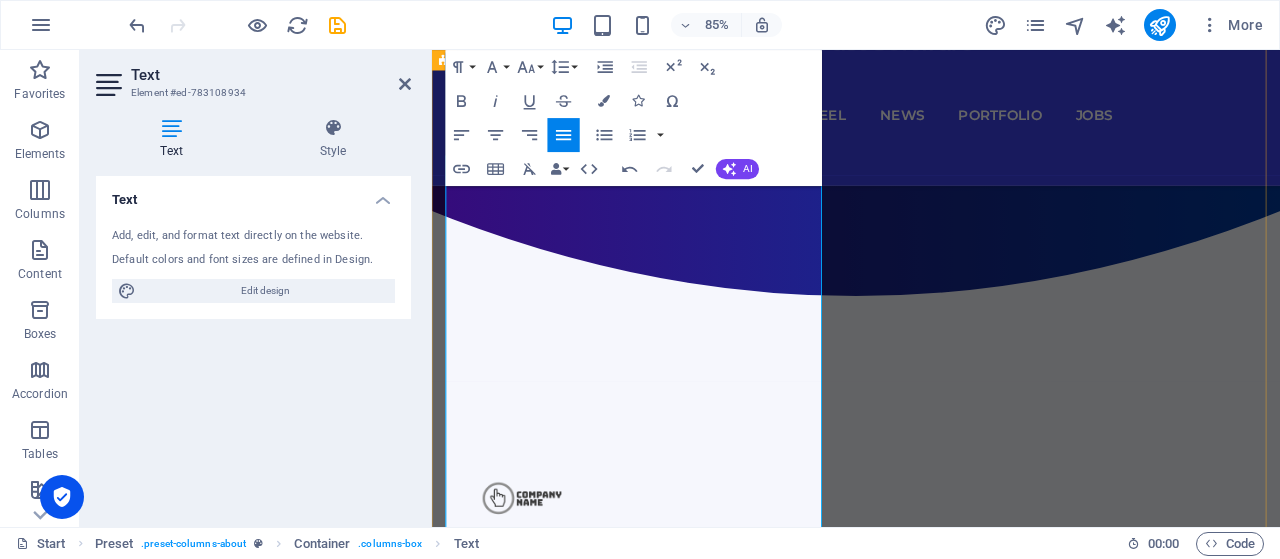 click on "Lorem ipsum dolor sit amet, consectetur adipisicing elit. Alias, repellat, temporibus, consequuntur, at ipsam sint iusto delectus laborum saepe sed error aspernatur voluptatibus mollitia labore a? Nemo, reprehenderit, fugiat tenetur atque voluptas quae ex blanditiis deleniti soluta repellat placeat totam fugit qui magnam distinctio doloremque nihil iste architecto expedita voluptates! Est, illo, illum, ut asperiores obcaecati nihil quibusdam voluptatum repellendus ullam error quo placeat dolo" at bounding box center (931, 2079) 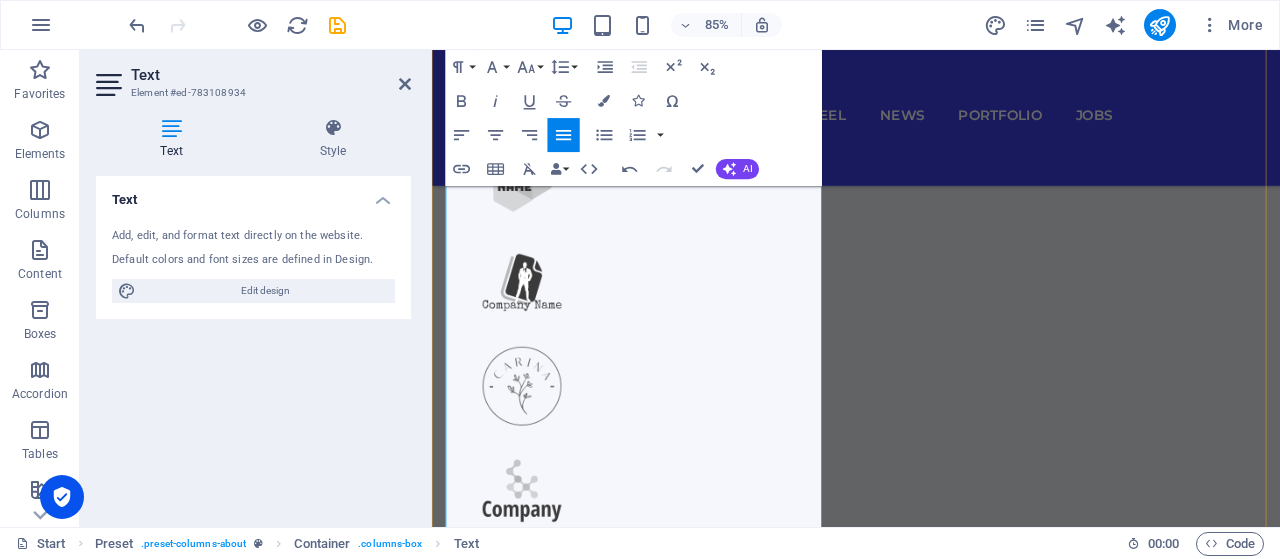 scroll, scrollTop: 1897, scrollLeft: 0, axis: vertical 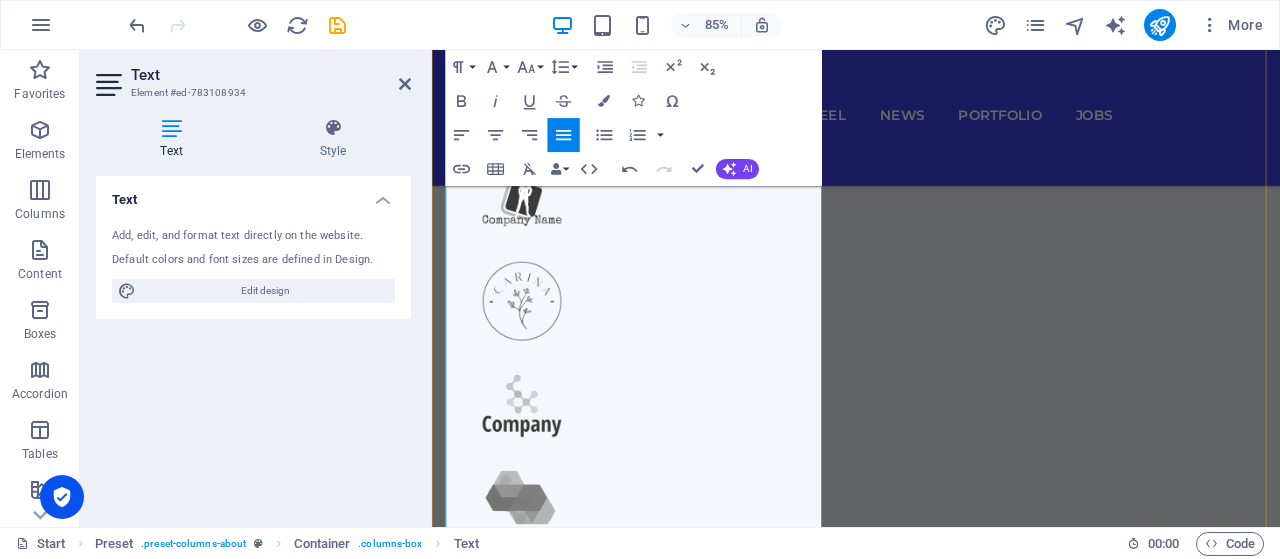 click on "2.acascascas" at bounding box center [931, 2271] 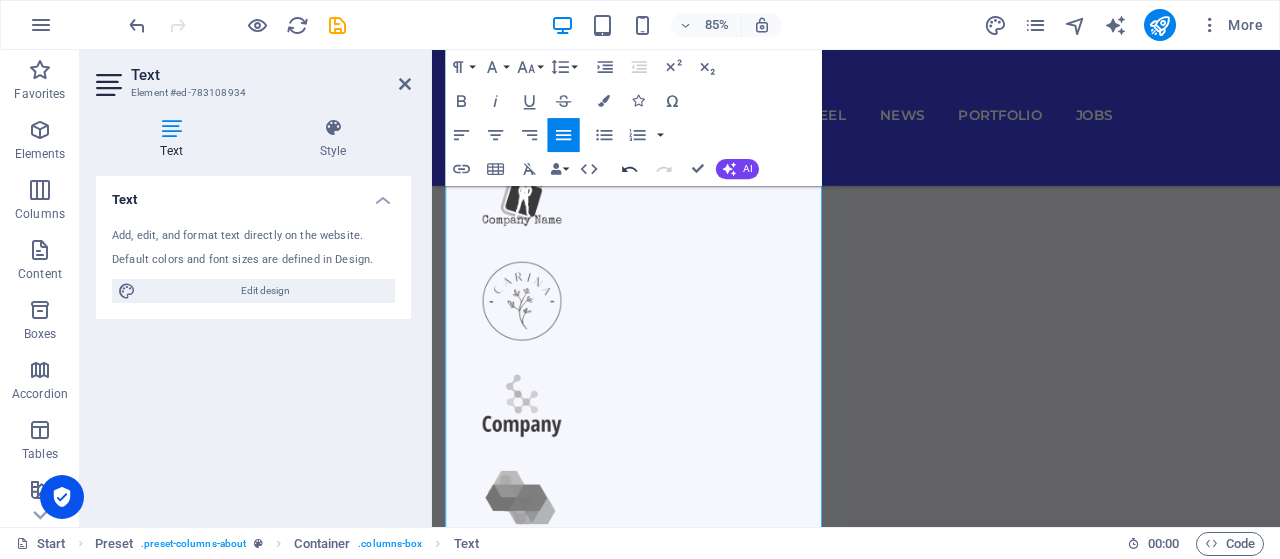 click 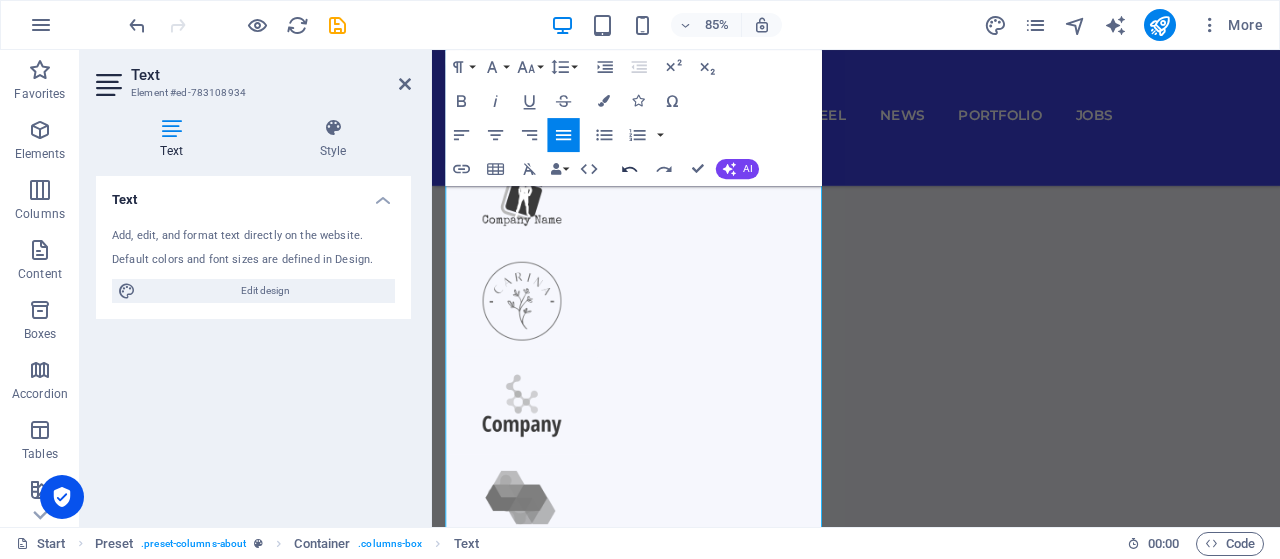 click 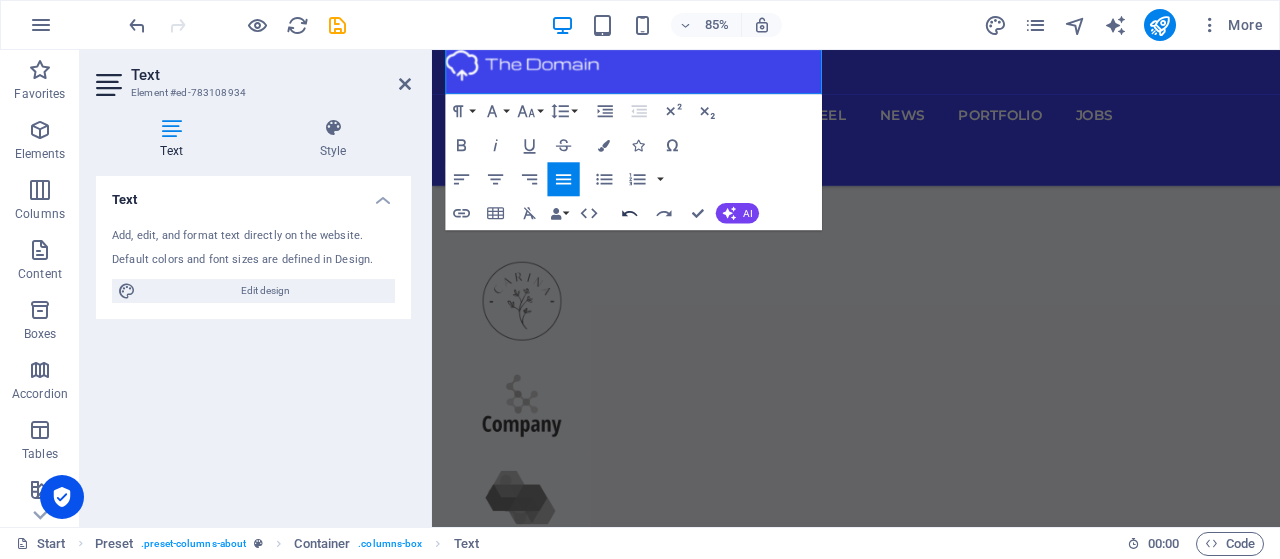 click 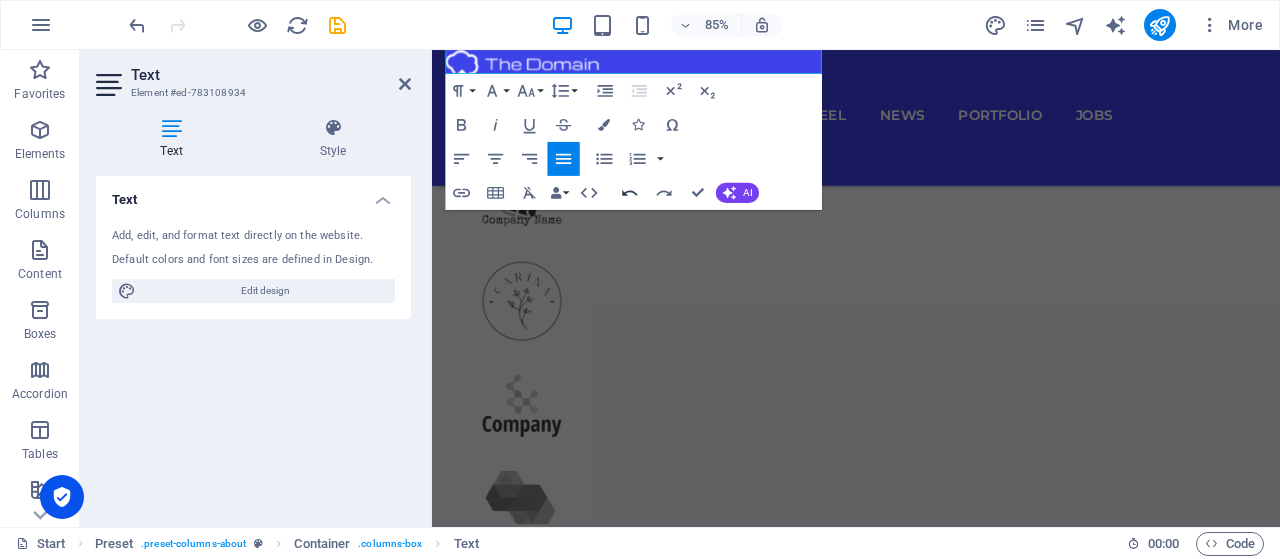 click 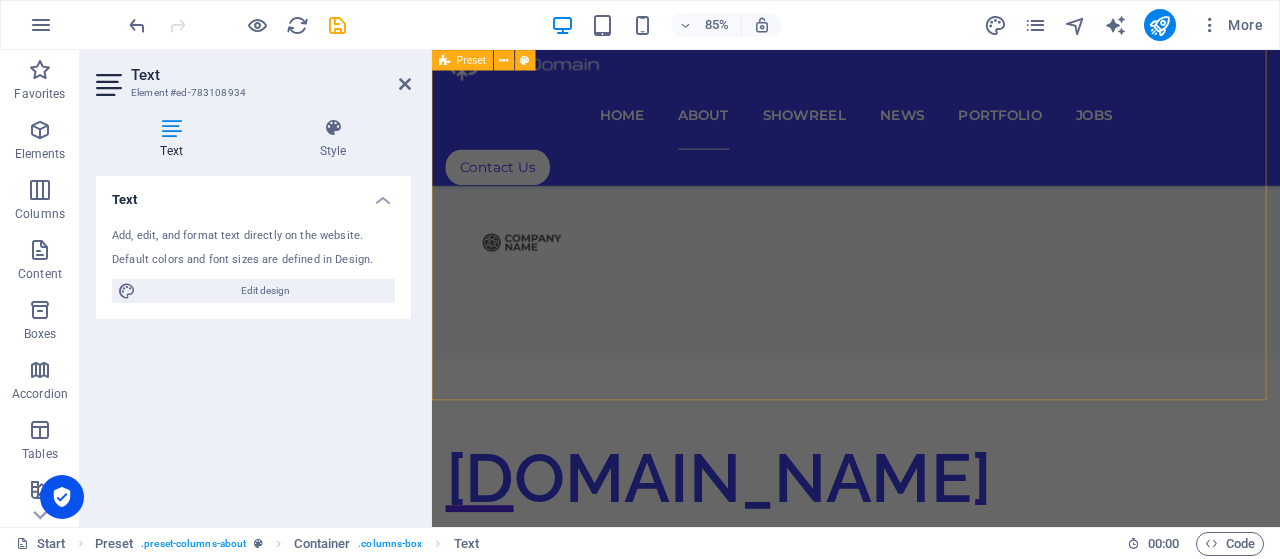 scroll, scrollTop: 2697, scrollLeft: 0, axis: vertical 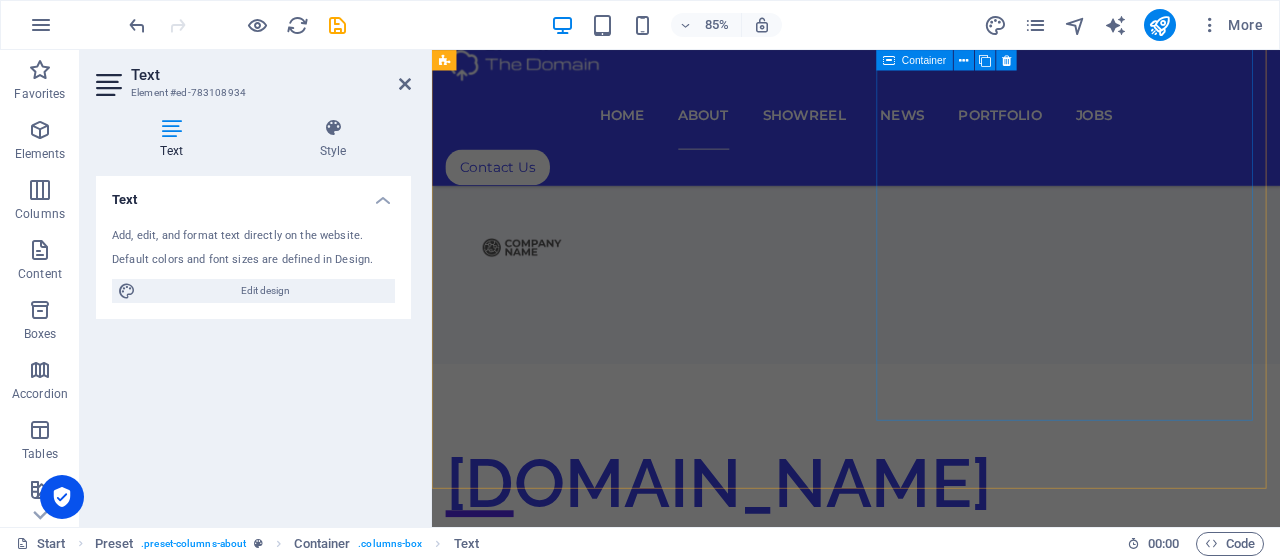 click on ".cls-1{fill:#1a171b;stroke:#fff;stroke-miterlimit:10;} Element 2" at bounding box center (931, 3368) 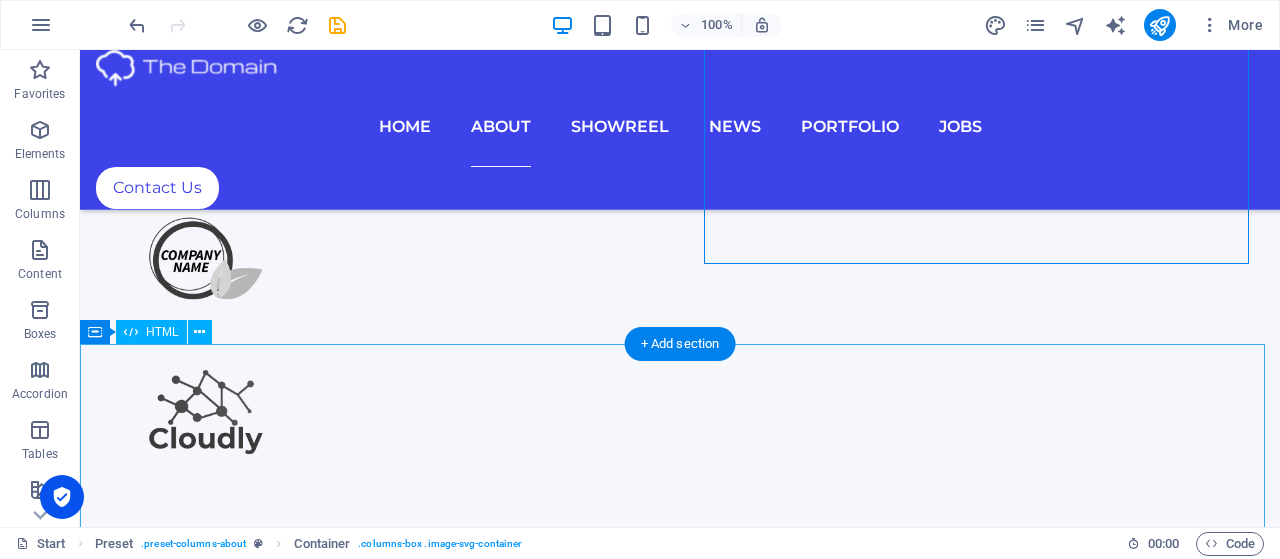 scroll, scrollTop: 2501, scrollLeft: 0, axis: vertical 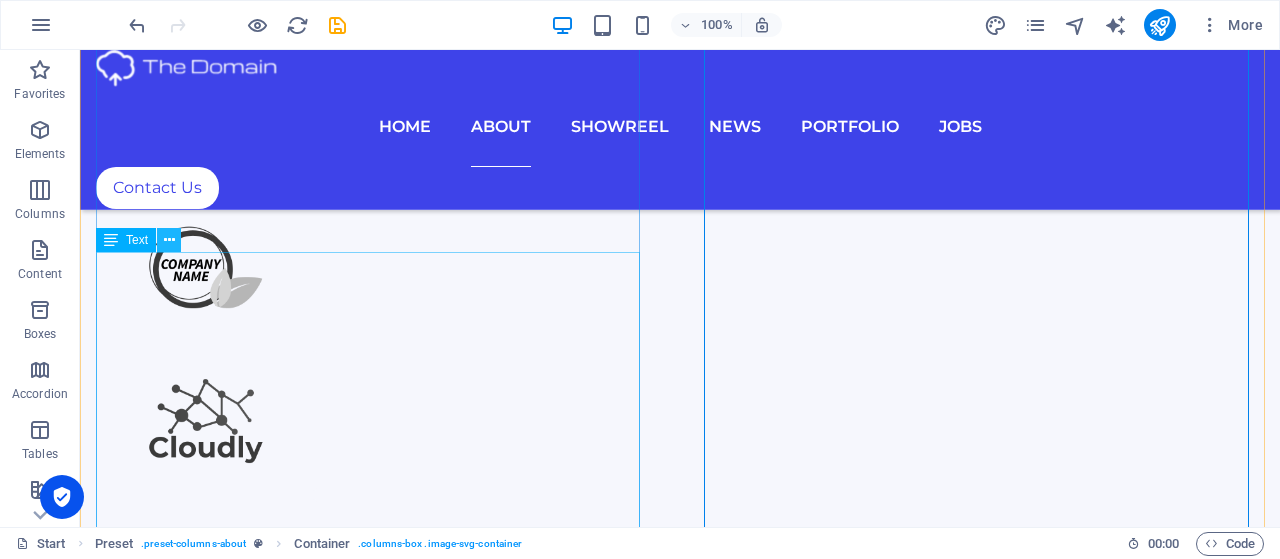 click at bounding box center (169, 240) 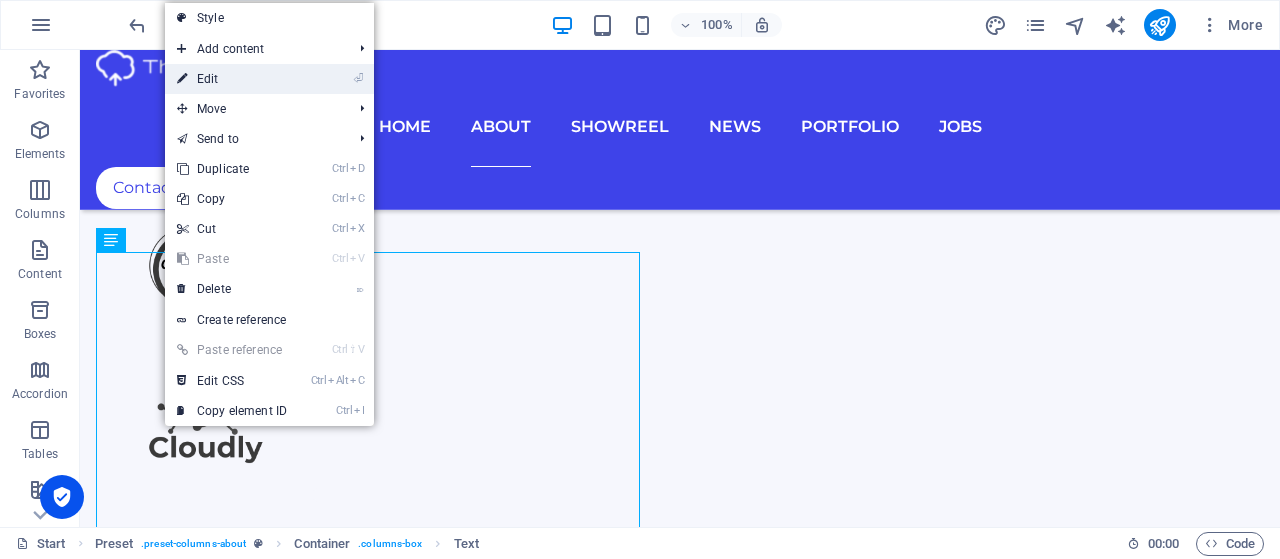 click on "⏎  Edit" at bounding box center (232, 79) 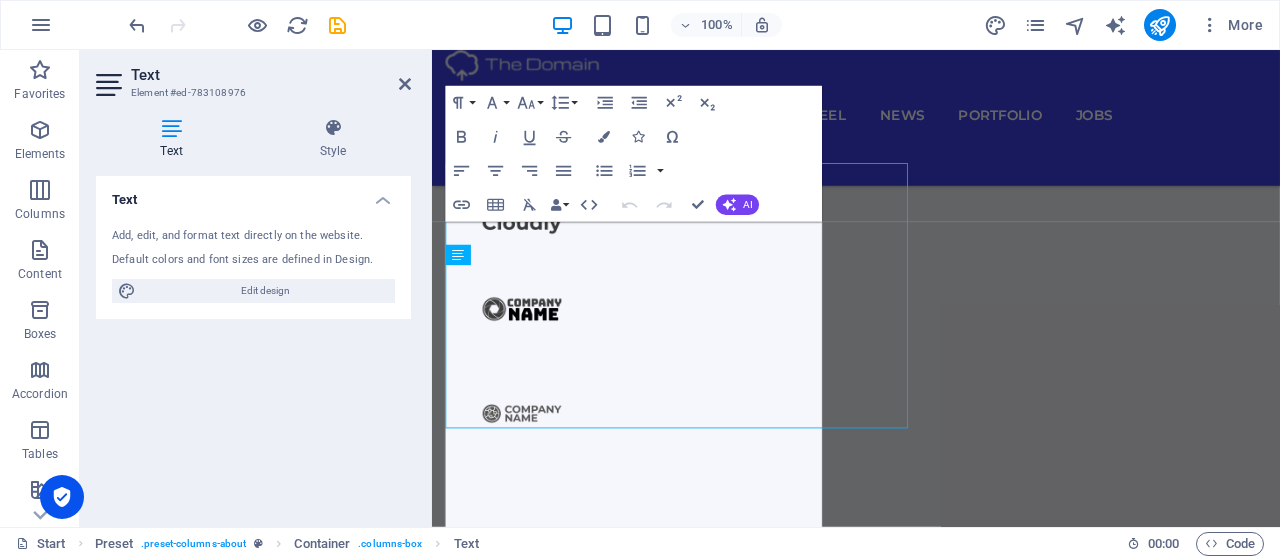 scroll, scrollTop: 2570, scrollLeft: 0, axis: vertical 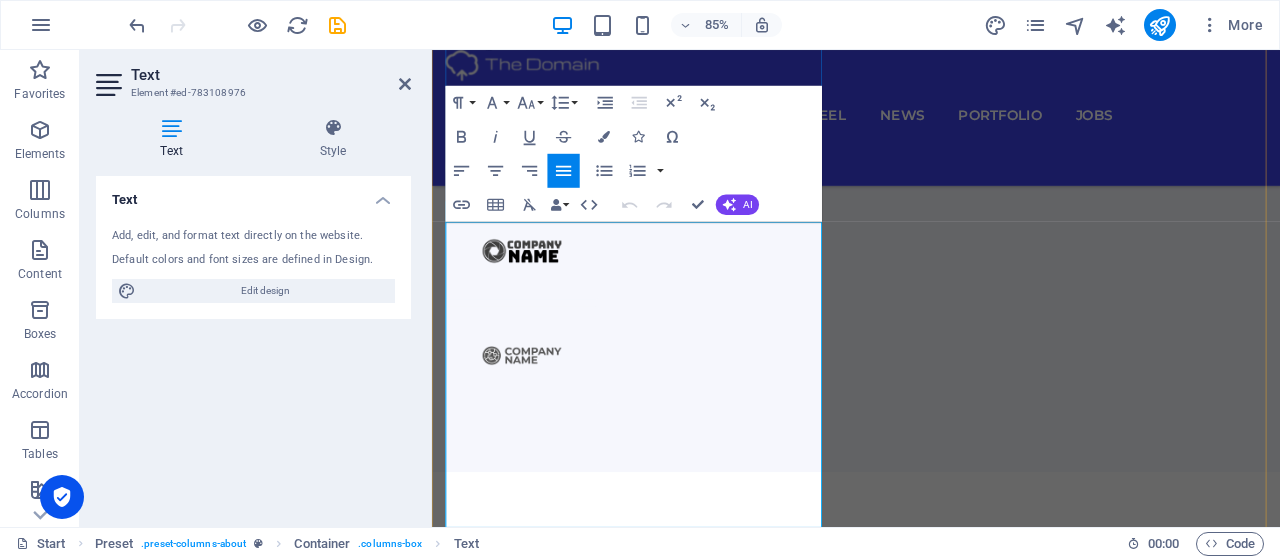 click on "Lorem ipsum dolor sit amet, consectetur adipisicing elit. Alias, repellat, temporibus, consequuntur, at ipsam sint iusto delectus laborum saepe sed error aspernatur voluptatibus mollitia labore a? Nemo, reprehenderit, fugiat tenetur atque voluptas quae ex blanditiis deleniti soluta repellat placeat totam fugit qui magnam distinctio doloremque nihil iste architecto expedita voluptates! Est, illo, illum, ut asperiores obcaecati nihil quibusdam voluptatum repellendus ullam error quo placeat doloremque cumque expedita distinctio praesentium tempora ipsum quos quisquam mollitia accusamus iure voluptas aut ratione officia quae id rerum? Deleniti, voluptatibus, impedit fugit at dicta ea voluptas voluptatem laboriosam blanditiis distinctio quidem dolorum assumenda maiores illo!" at bounding box center (931, 3034) 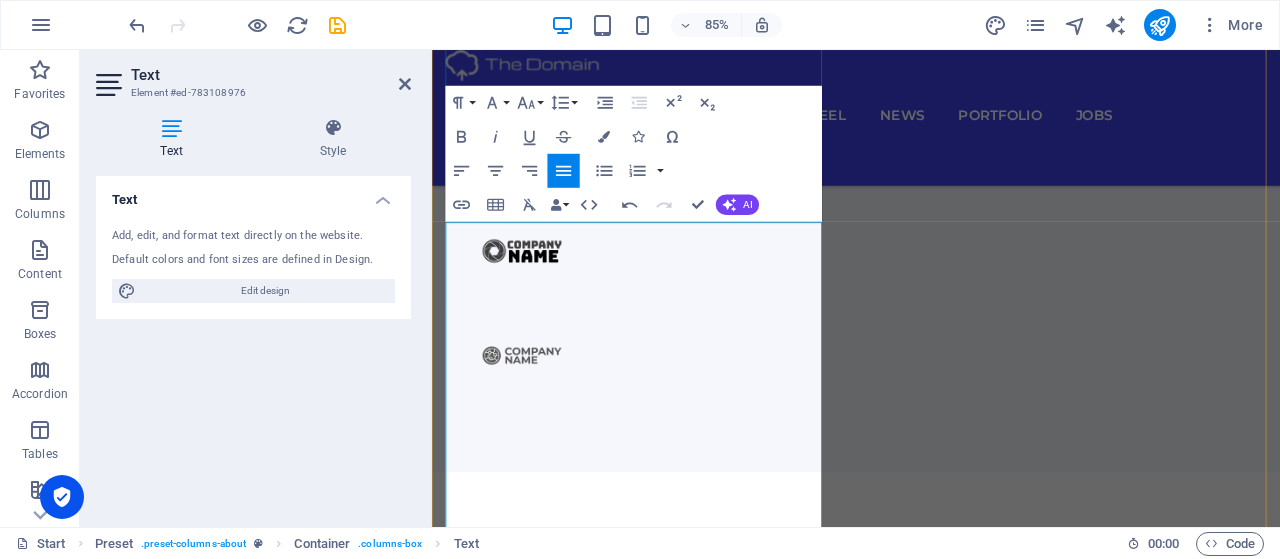 type 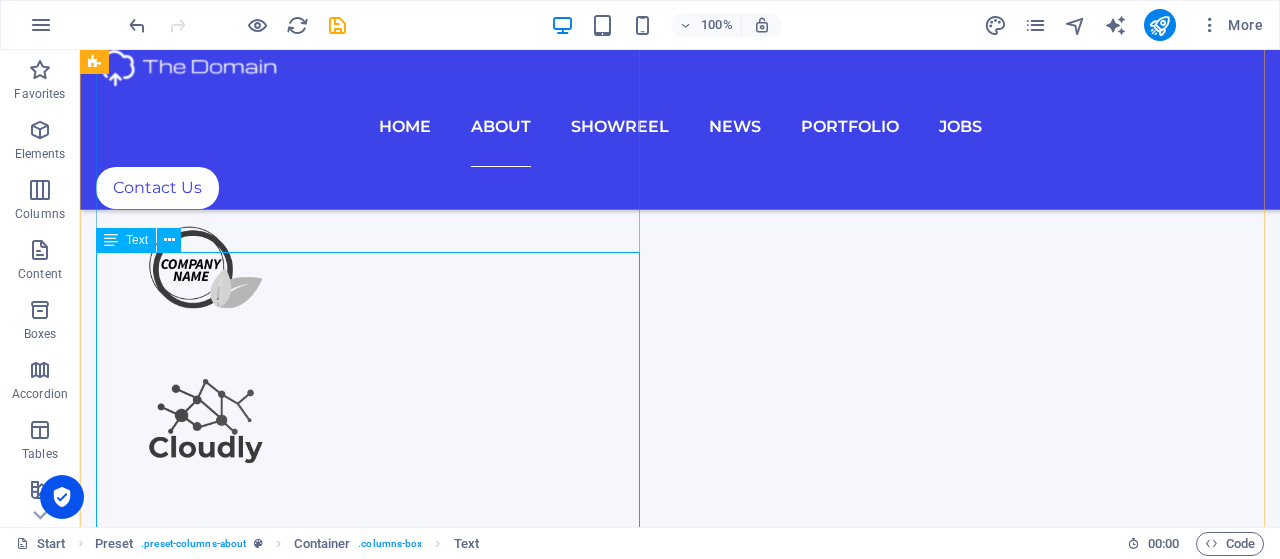 scroll, scrollTop: 2701, scrollLeft: 0, axis: vertical 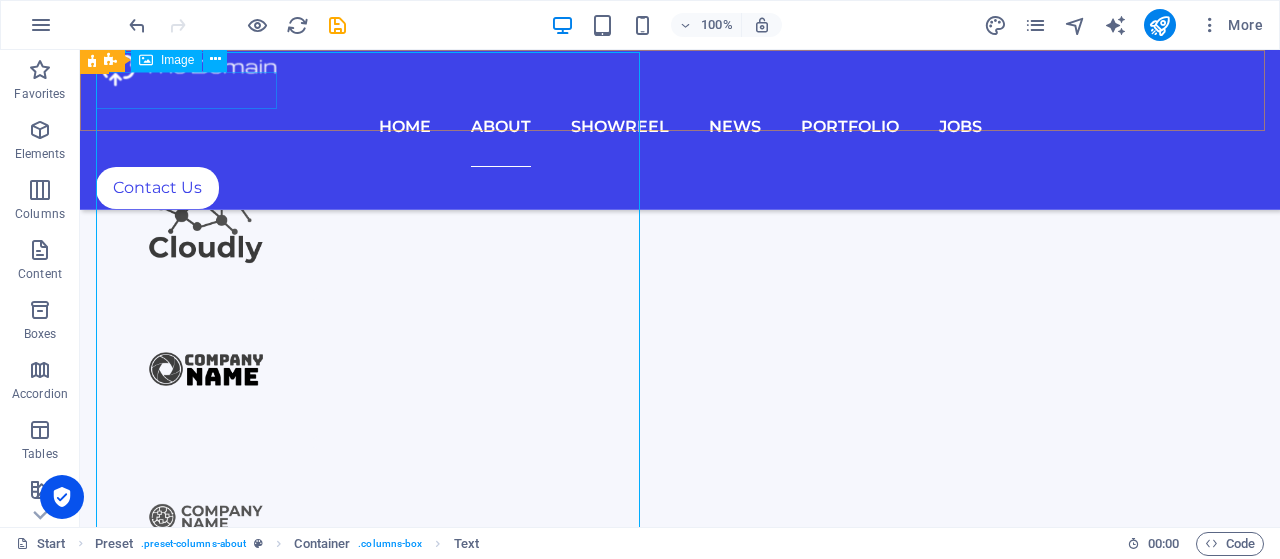 click at bounding box center [680, 68] 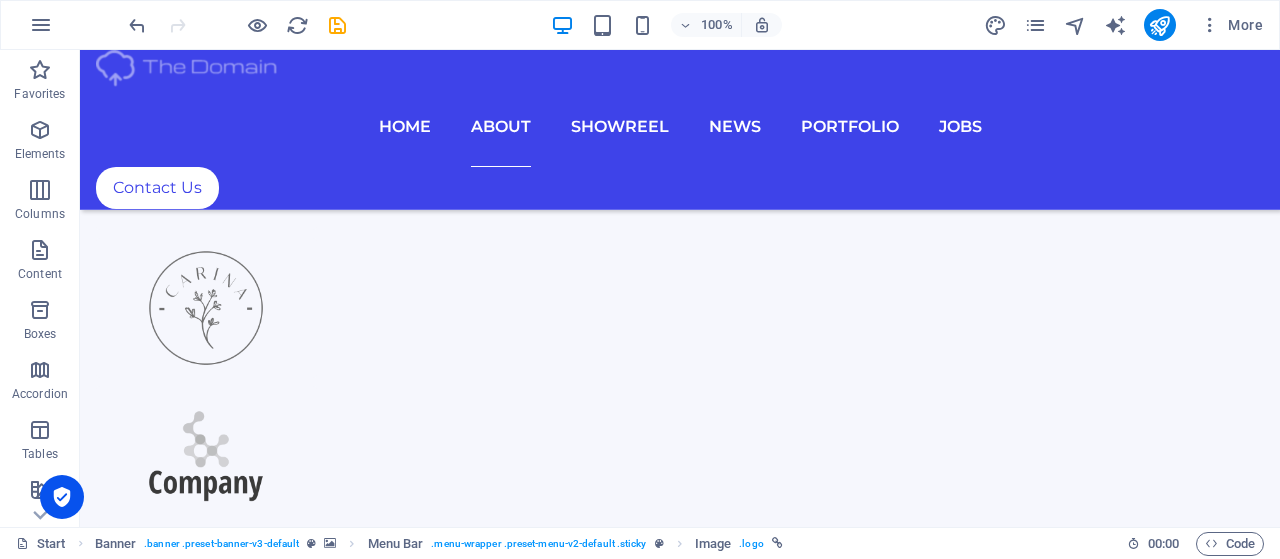 drag, startPoint x: 260, startPoint y: 116, endPoint x: 227, endPoint y: 90, distance: 42.0119 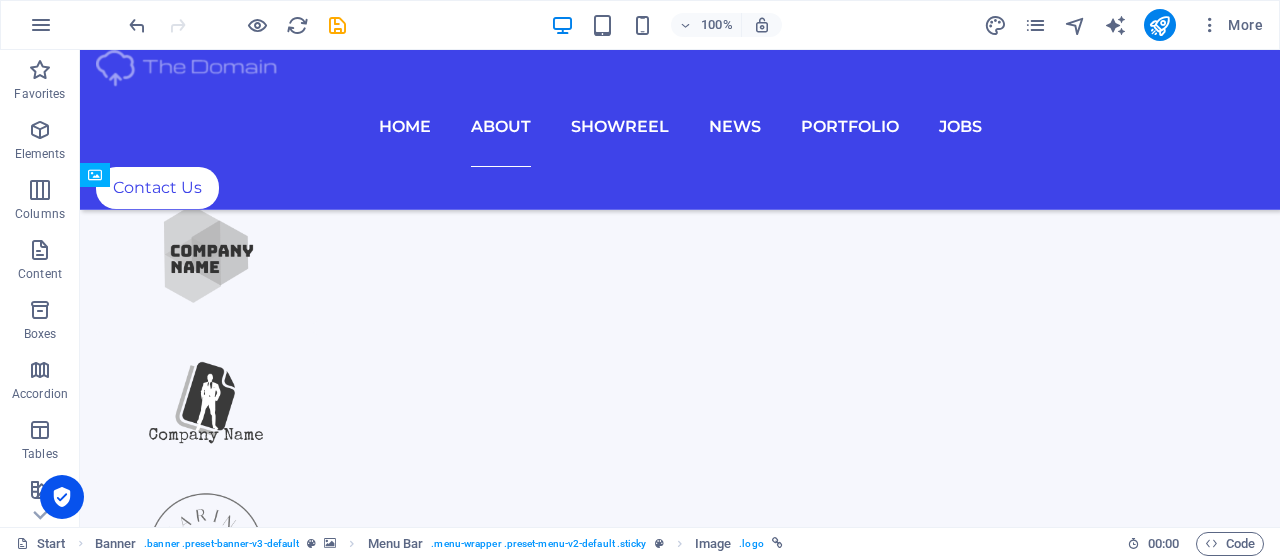 drag, startPoint x: 1020, startPoint y: 92, endPoint x: 129, endPoint y: 96, distance: 891.009 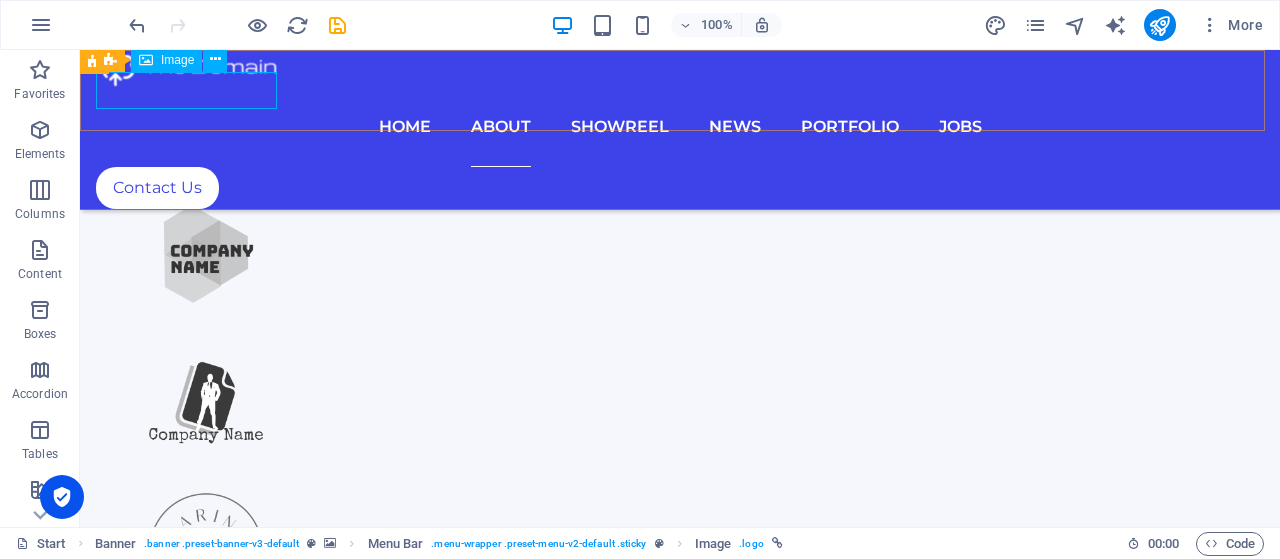 scroll, scrollTop: 1764, scrollLeft: 0, axis: vertical 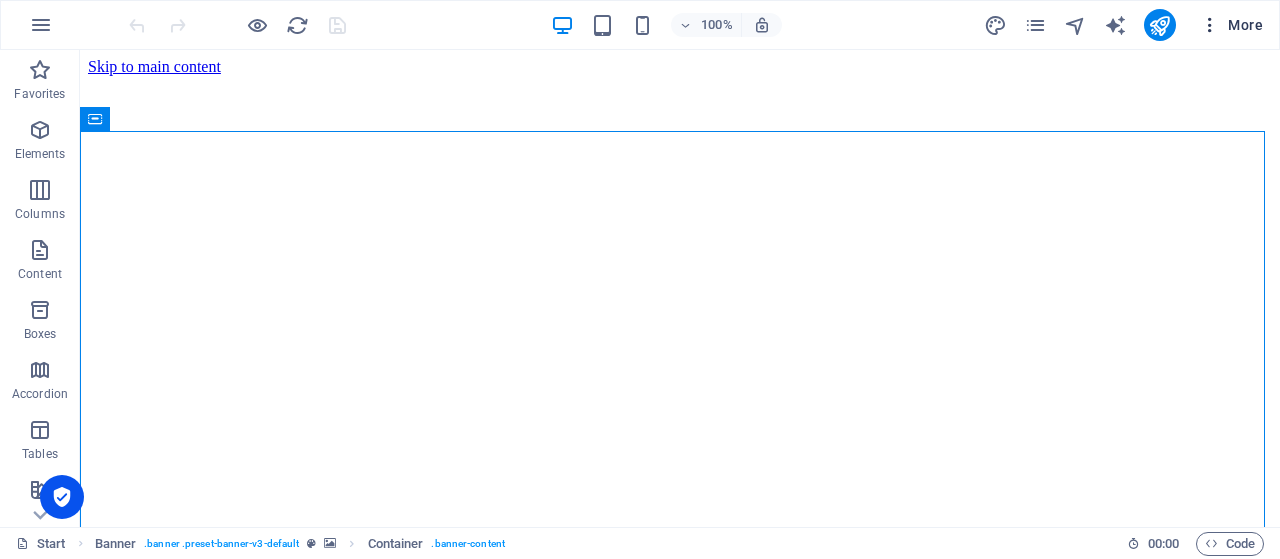 click at bounding box center (1210, 25) 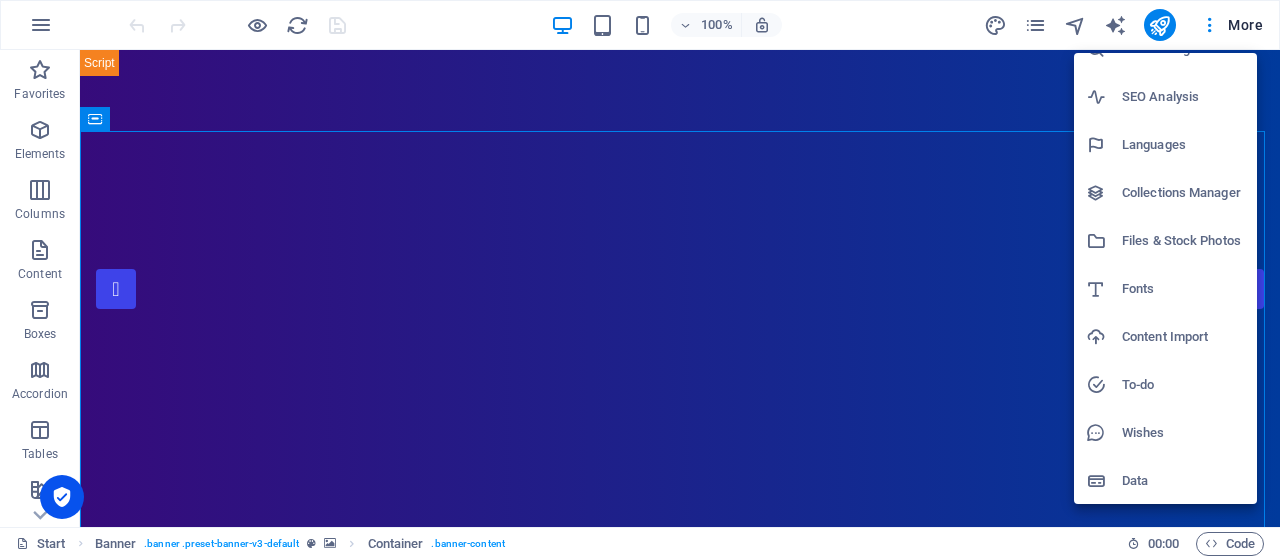 scroll, scrollTop: 0, scrollLeft: 0, axis: both 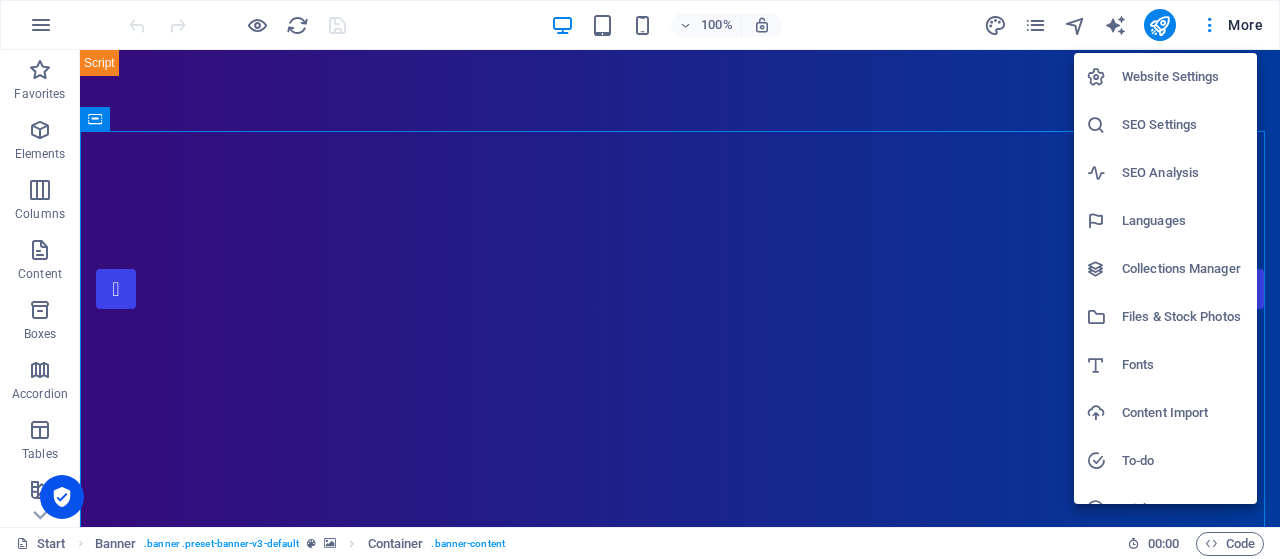 click on "Website Settings" at bounding box center [1183, 77] 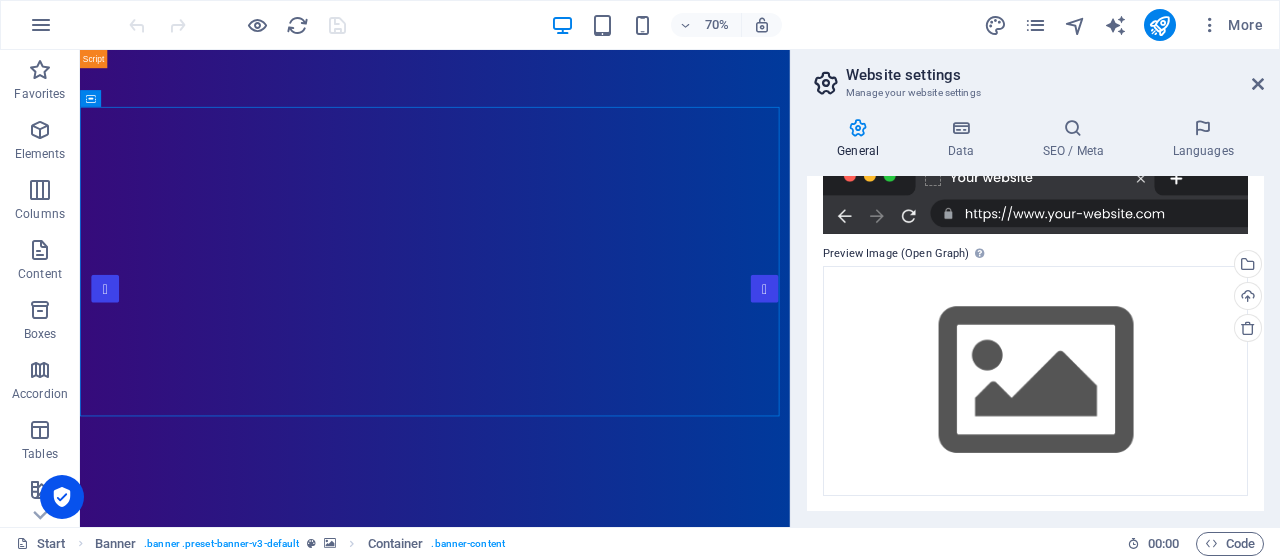 scroll, scrollTop: 0, scrollLeft: 0, axis: both 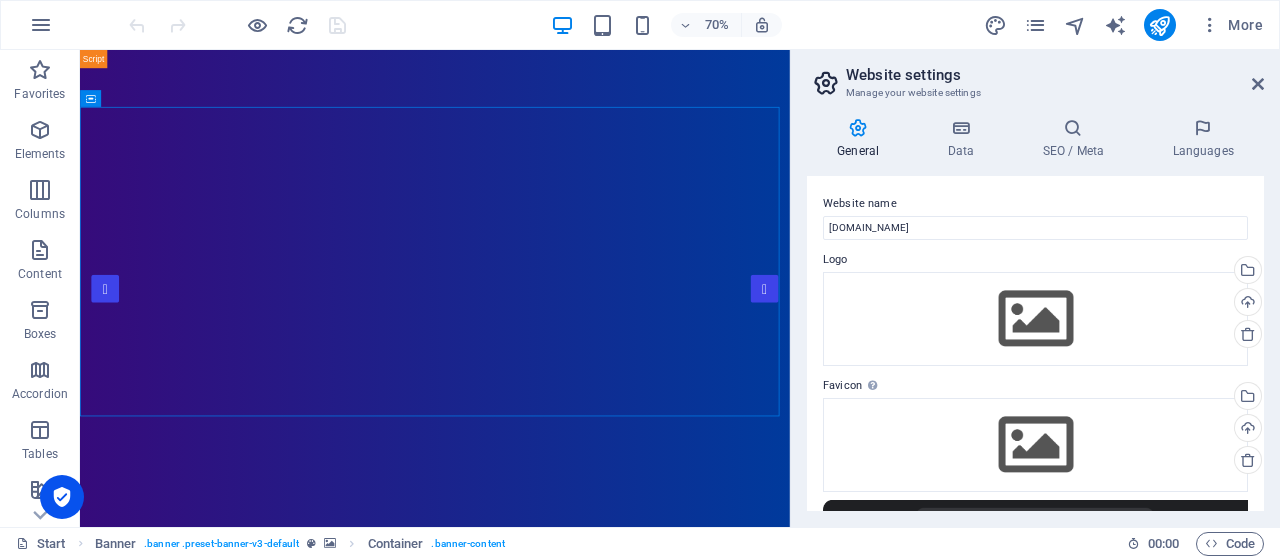 click on "Website settings Manage your website settings" at bounding box center [1037, 76] 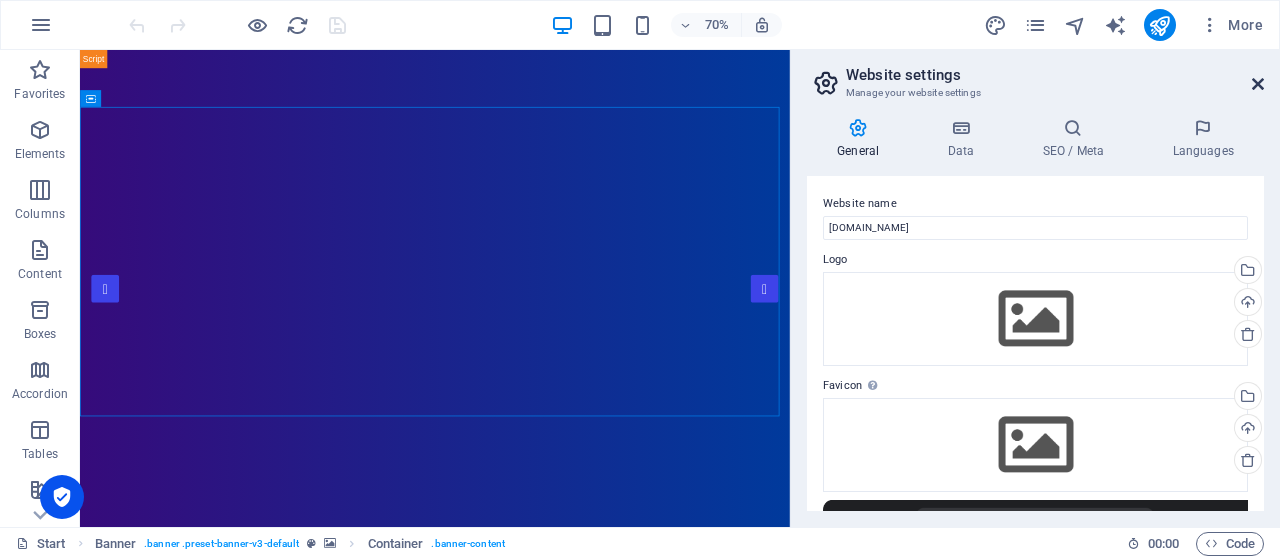 click at bounding box center [1258, 84] 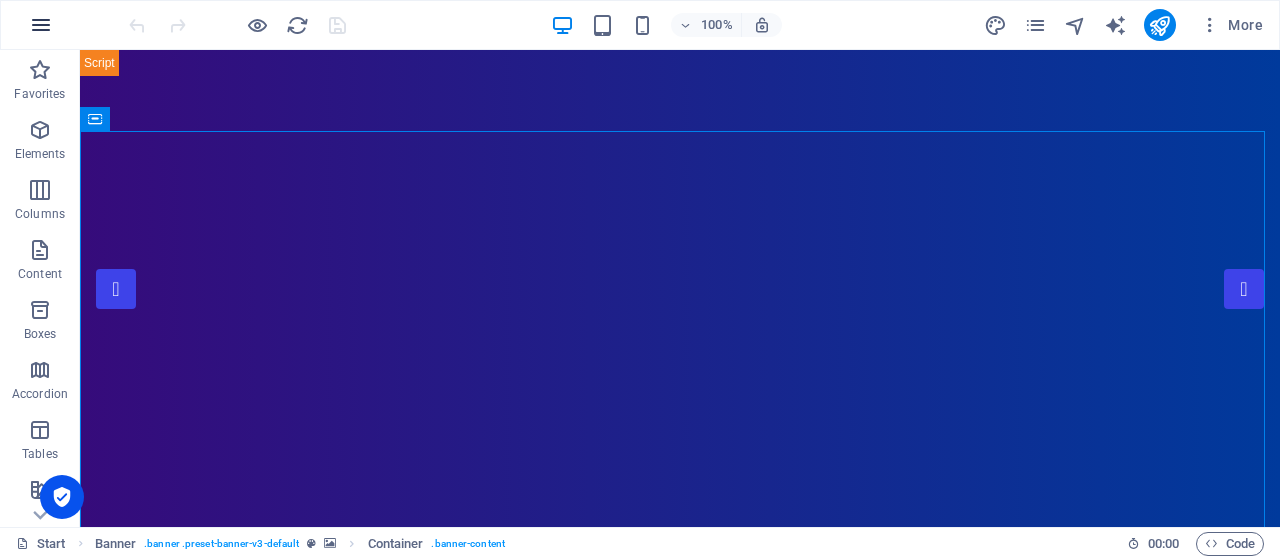 click at bounding box center (41, 25) 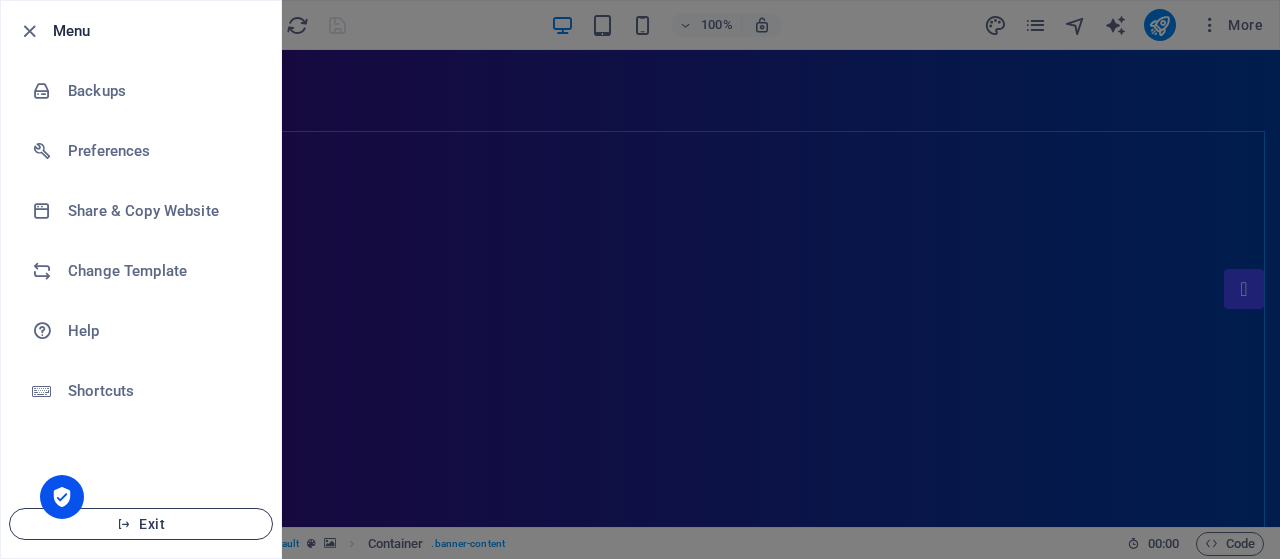 click on "Exit" at bounding box center (141, 524) 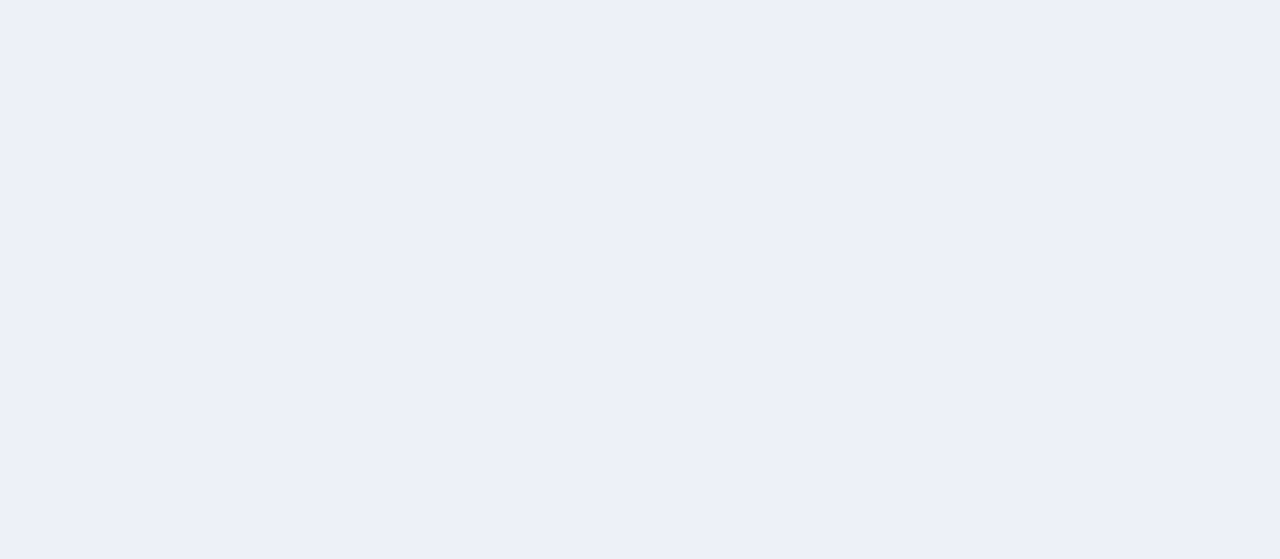 scroll, scrollTop: 0, scrollLeft: 0, axis: both 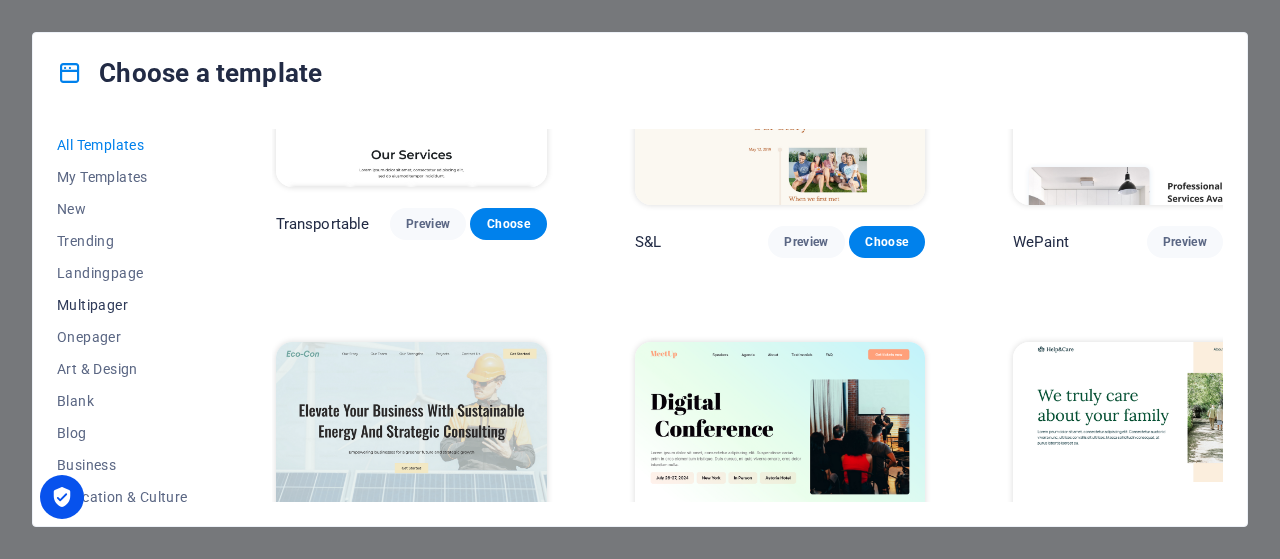 click on "Multipager" at bounding box center (122, 305) 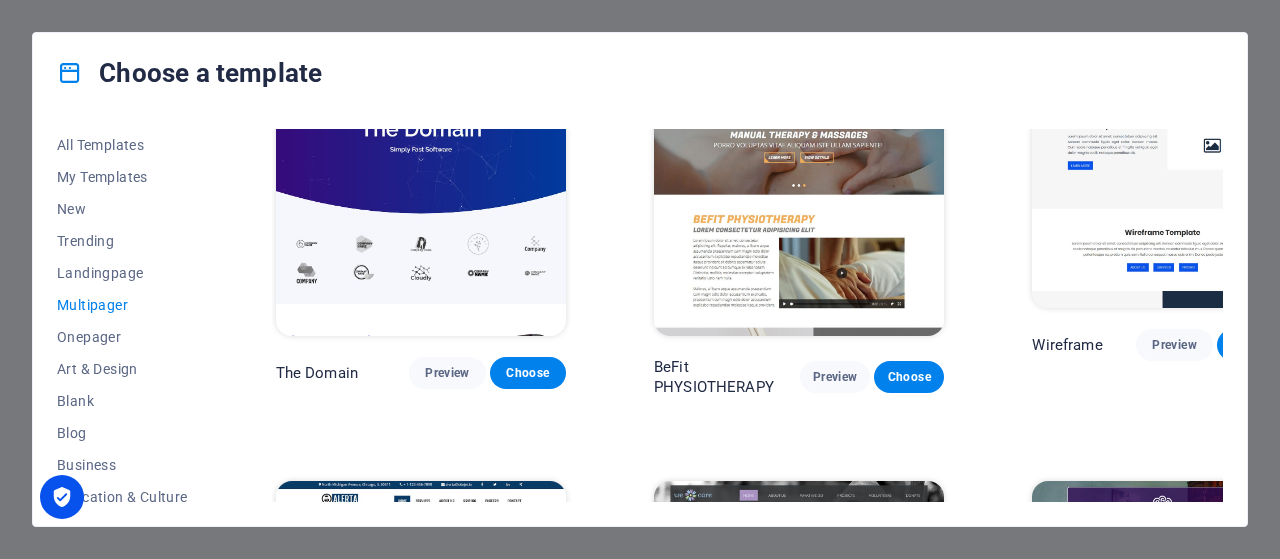 scroll, scrollTop: 5419, scrollLeft: 0, axis: vertical 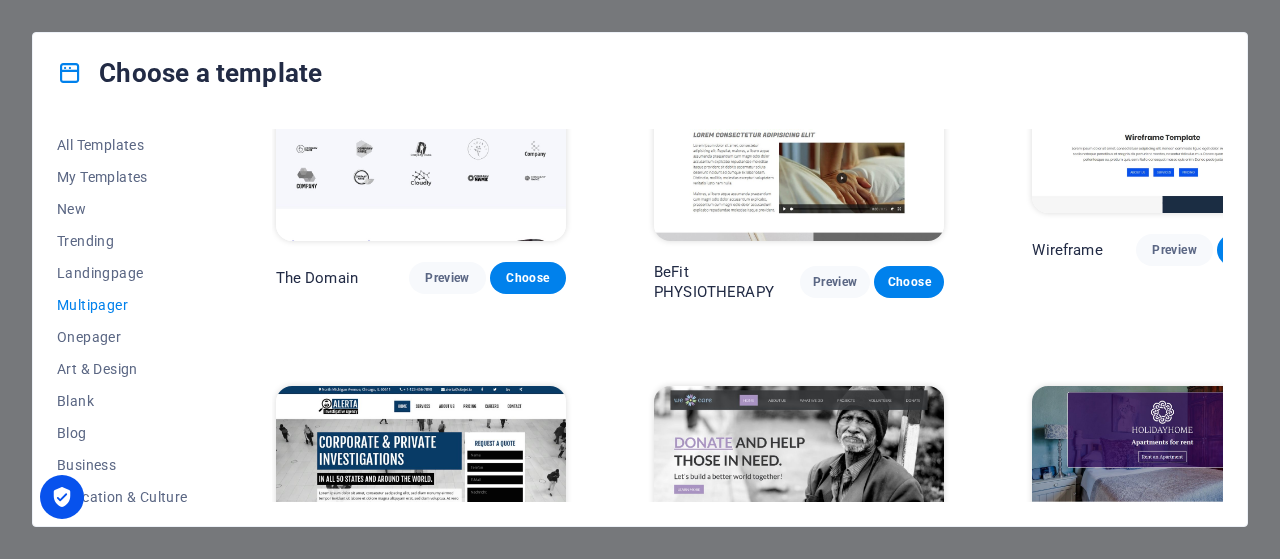click on "Preview" at bounding box center [1174, 663] 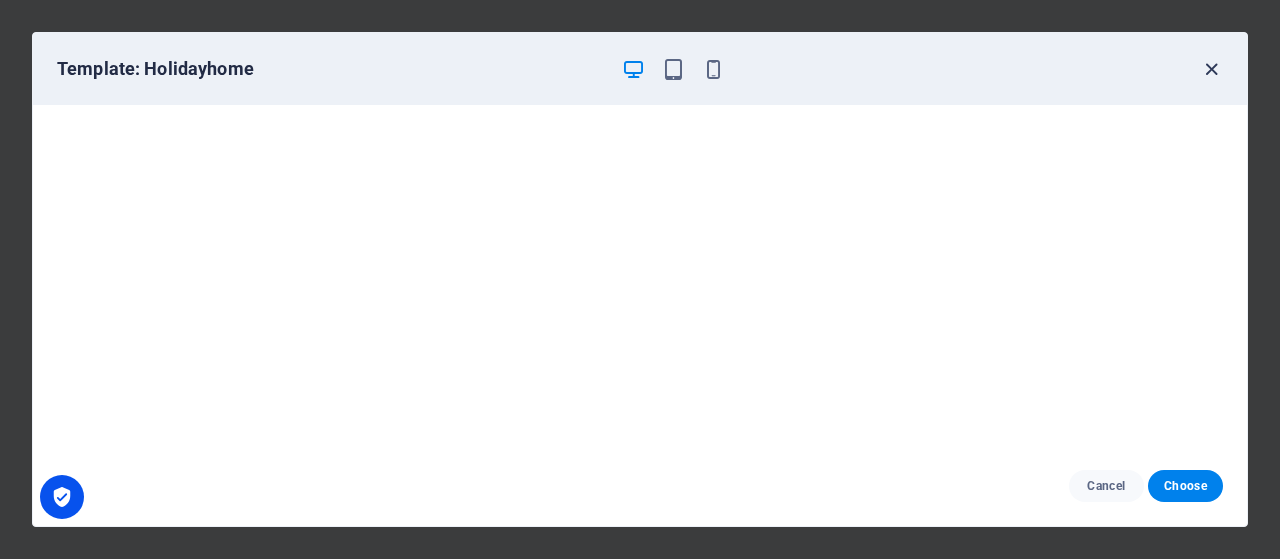 click at bounding box center (1211, 69) 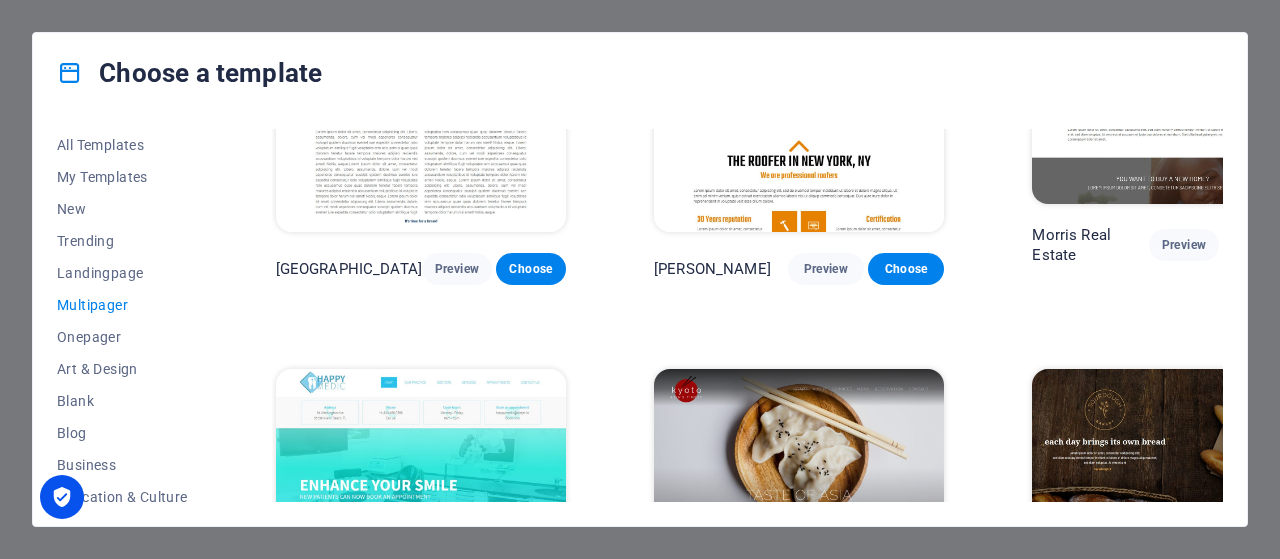 scroll, scrollTop: 4519, scrollLeft: 0, axis: vertical 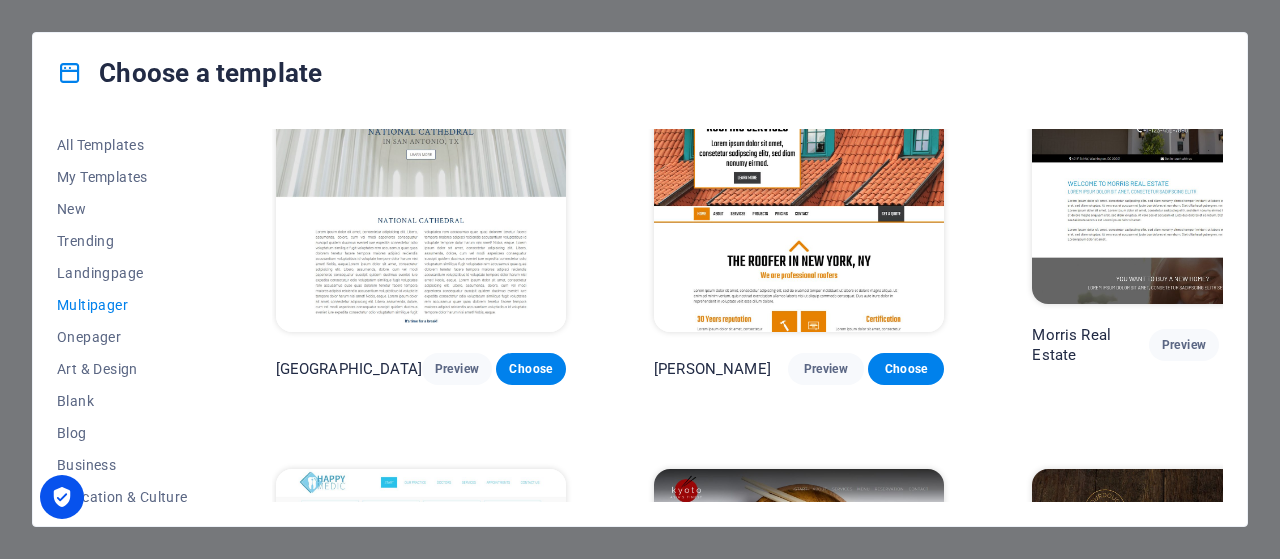 click on "Preview" at bounding box center [835, 773] 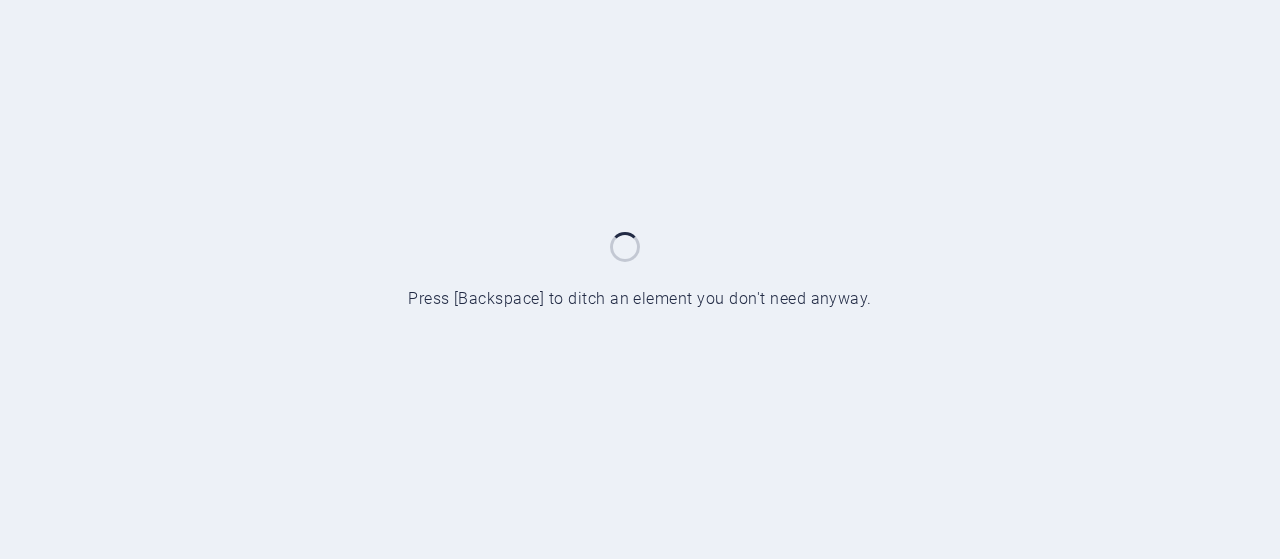 scroll, scrollTop: 0, scrollLeft: 0, axis: both 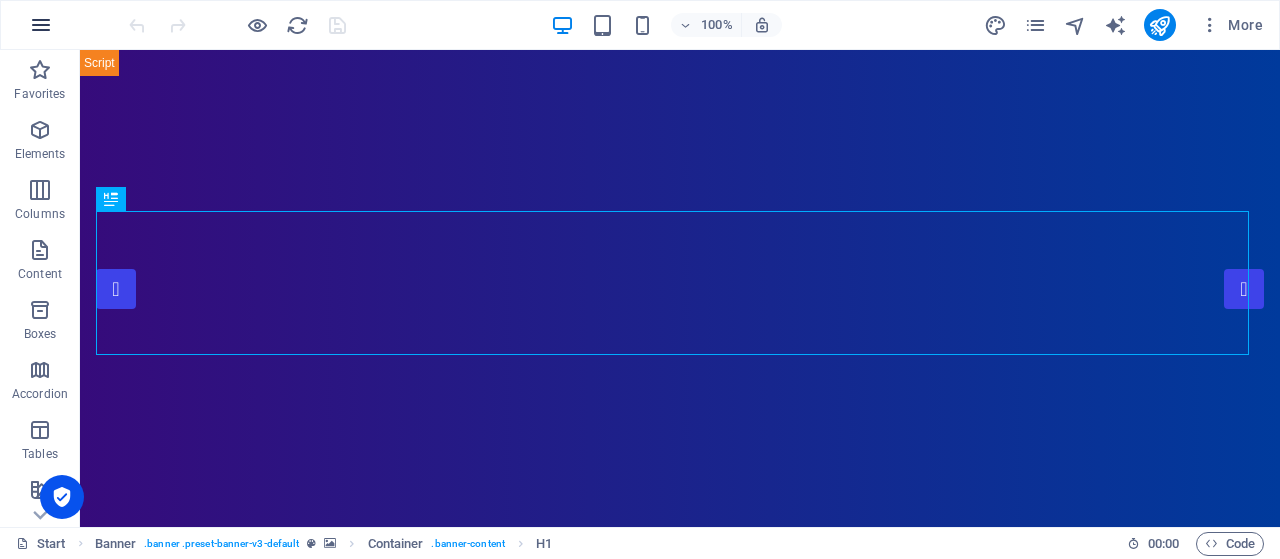 click at bounding box center [41, 25] 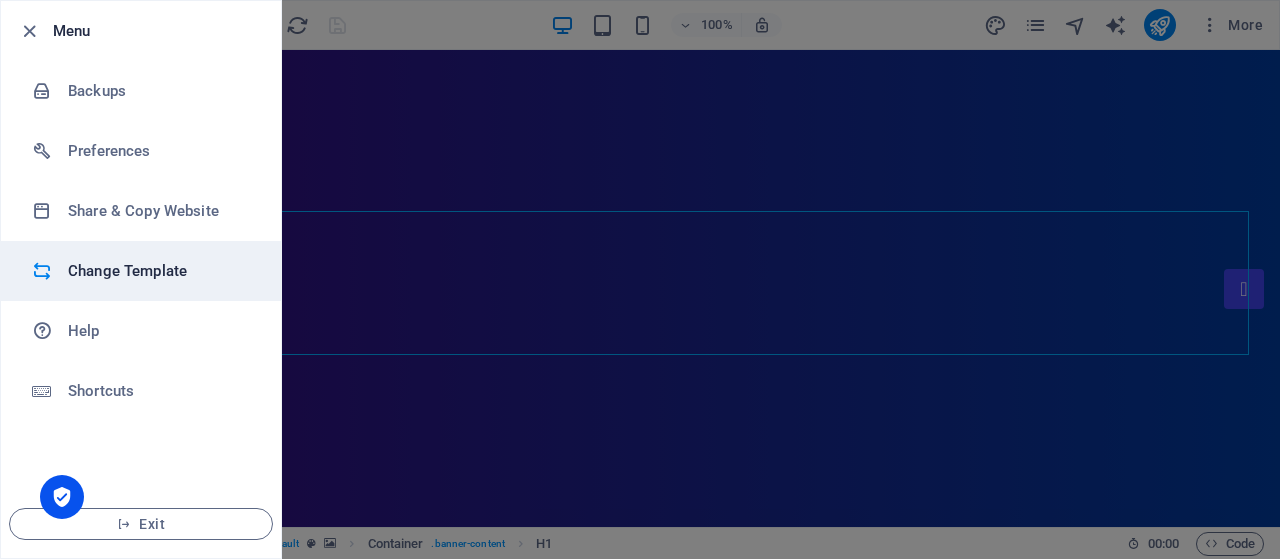 click on "Change Template" at bounding box center [160, 271] 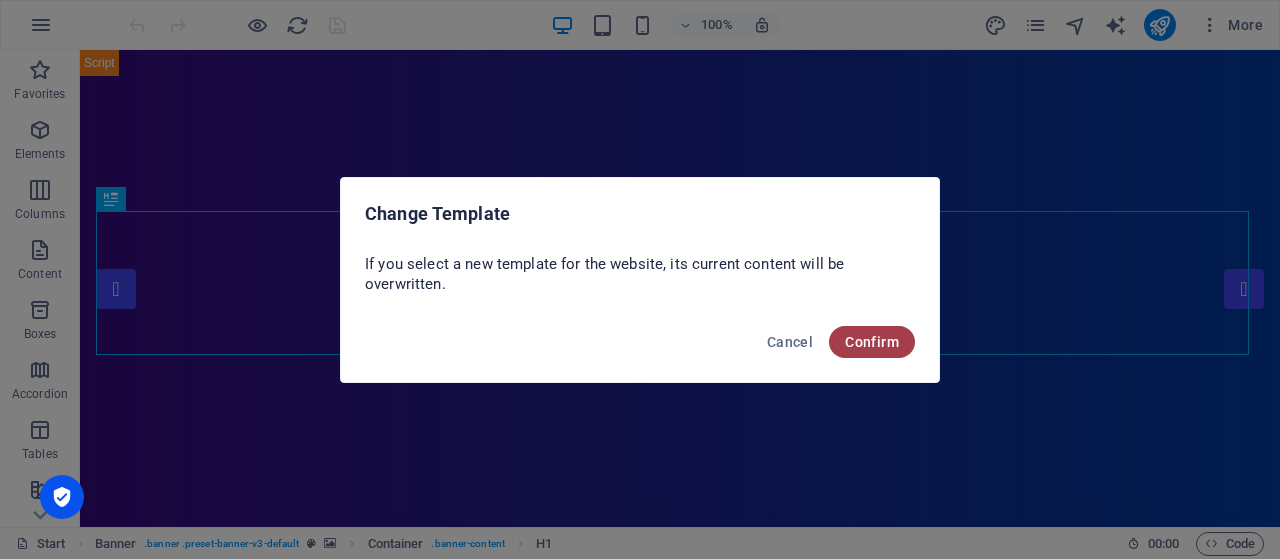 click on "Confirm" at bounding box center (872, 342) 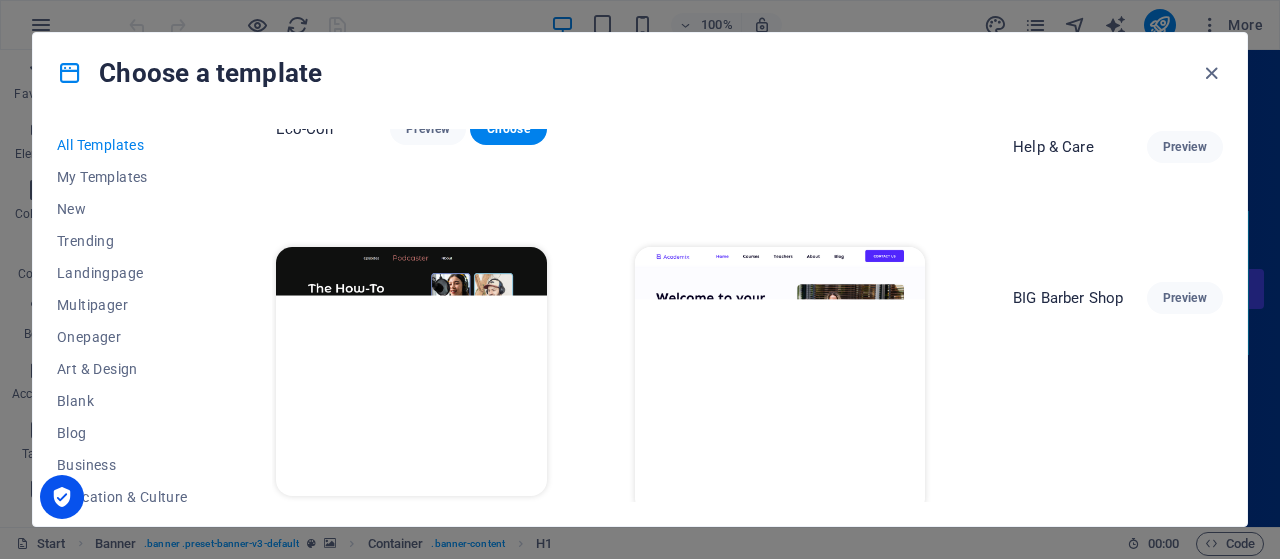 scroll, scrollTop: 1200, scrollLeft: 0, axis: vertical 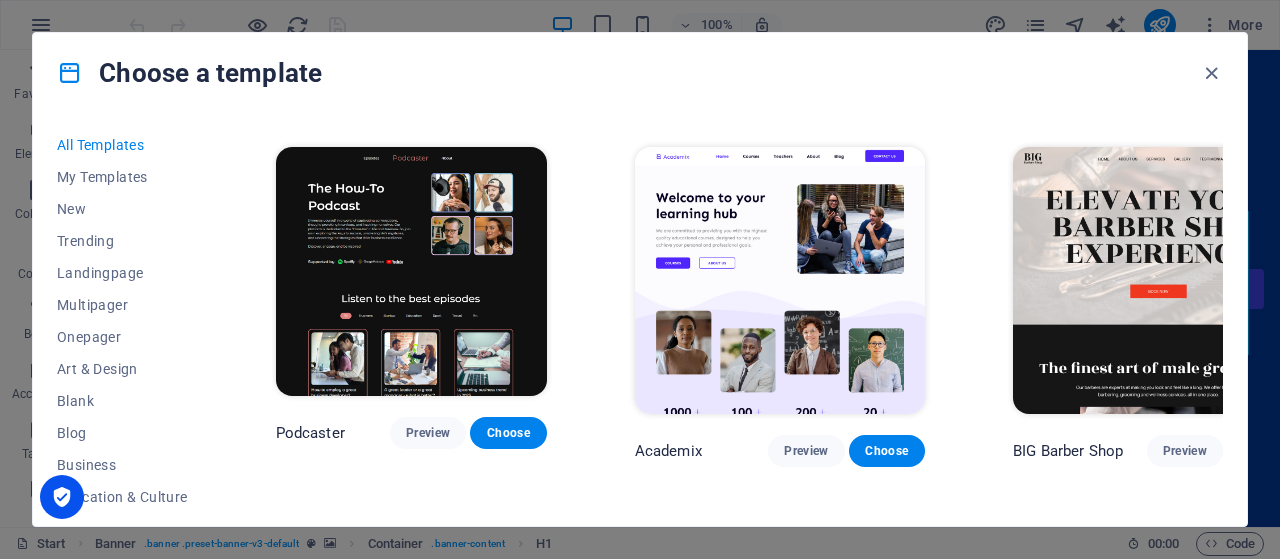 click at bounding box center (411, 272) 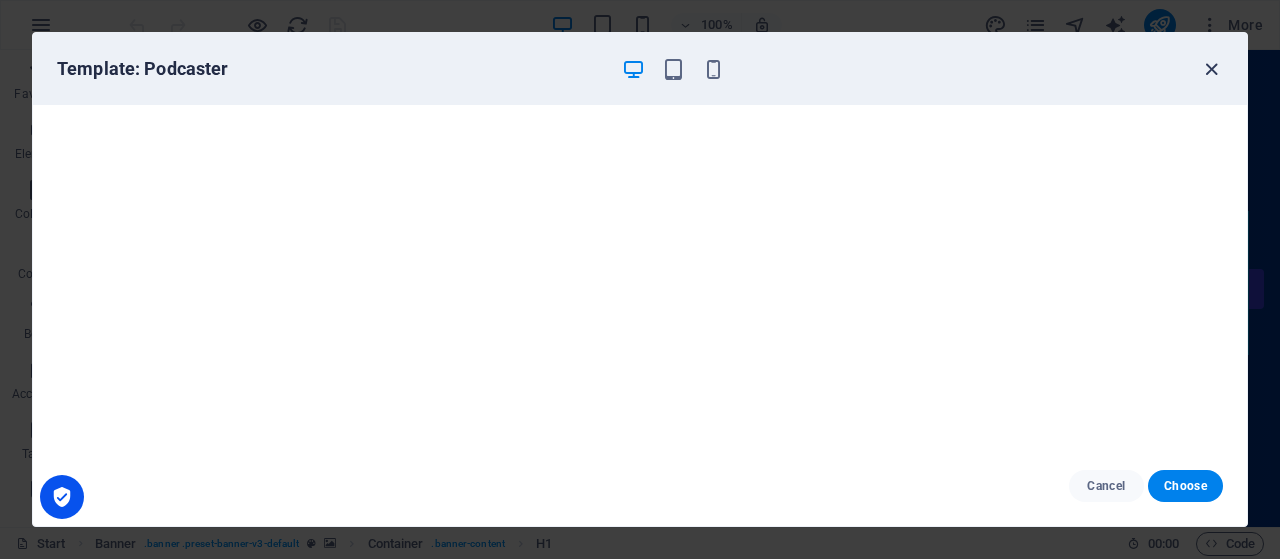 click at bounding box center (1211, 69) 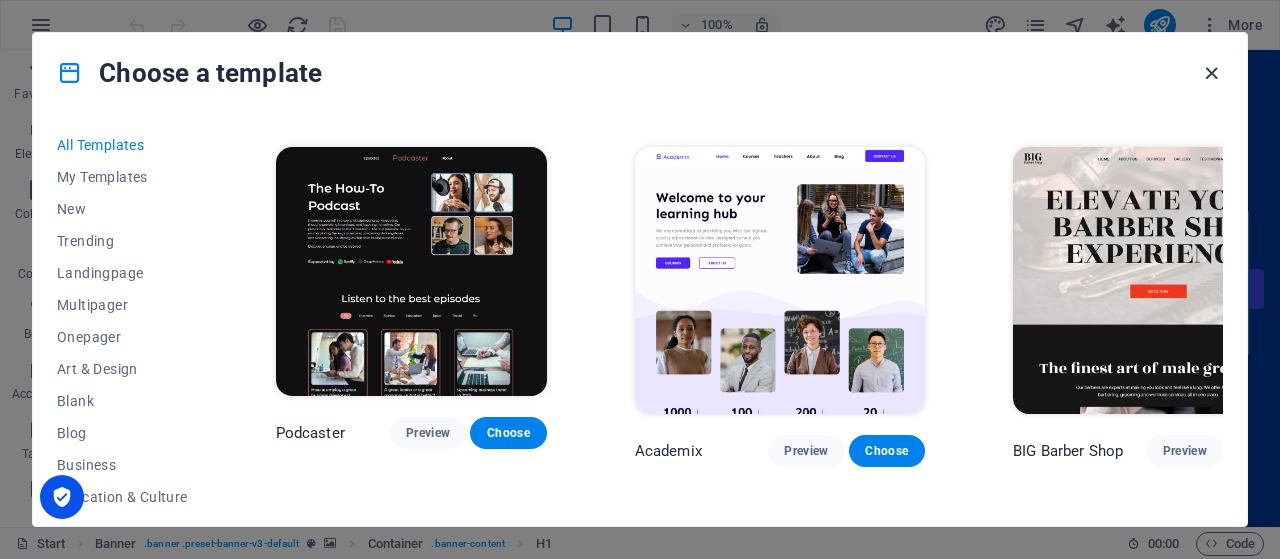 click at bounding box center [1211, 73] 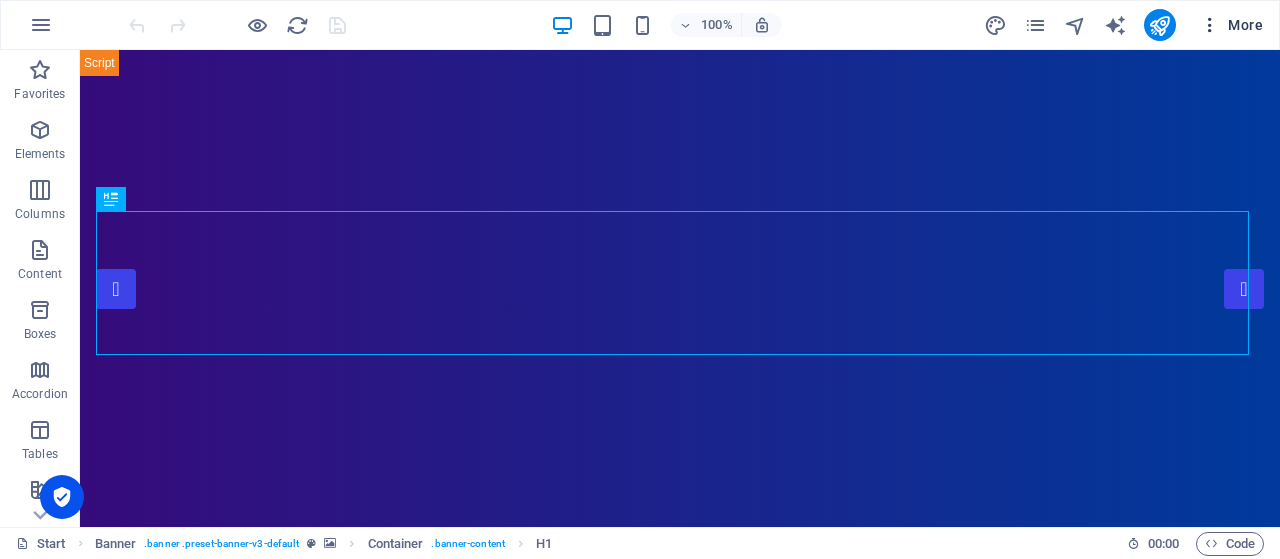 click at bounding box center (1210, 25) 